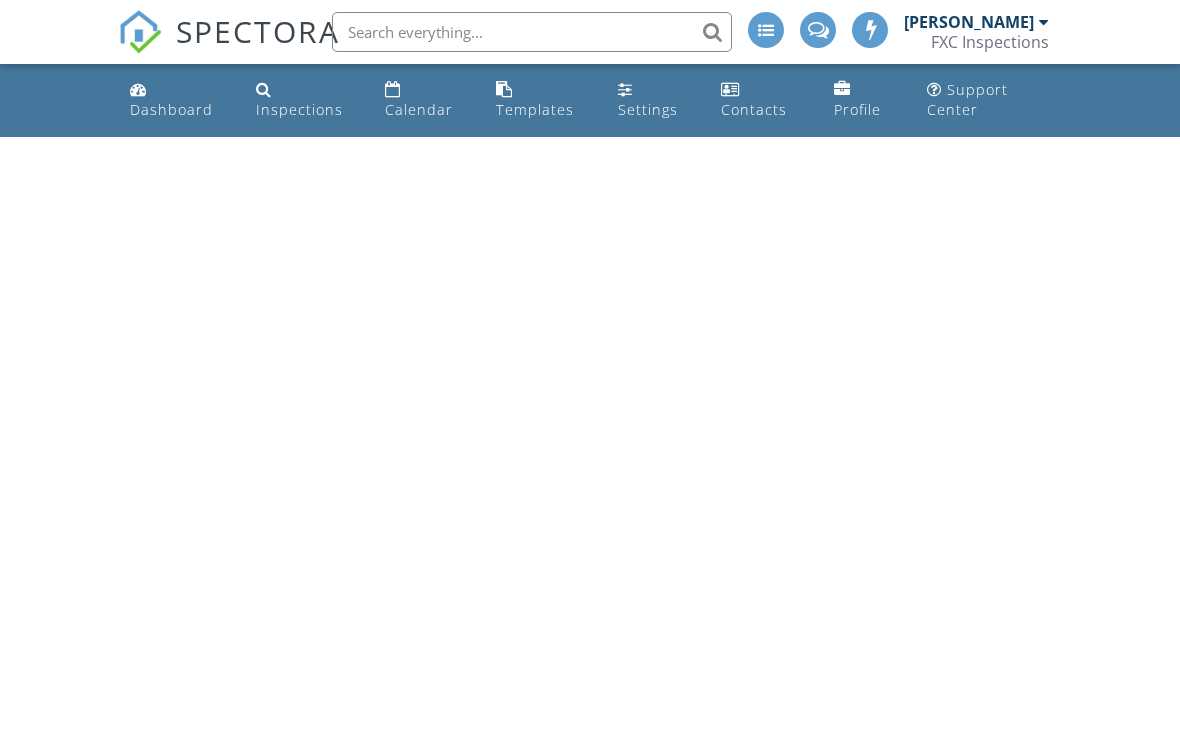 scroll, scrollTop: 0, scrollLeft: 0, axis: both 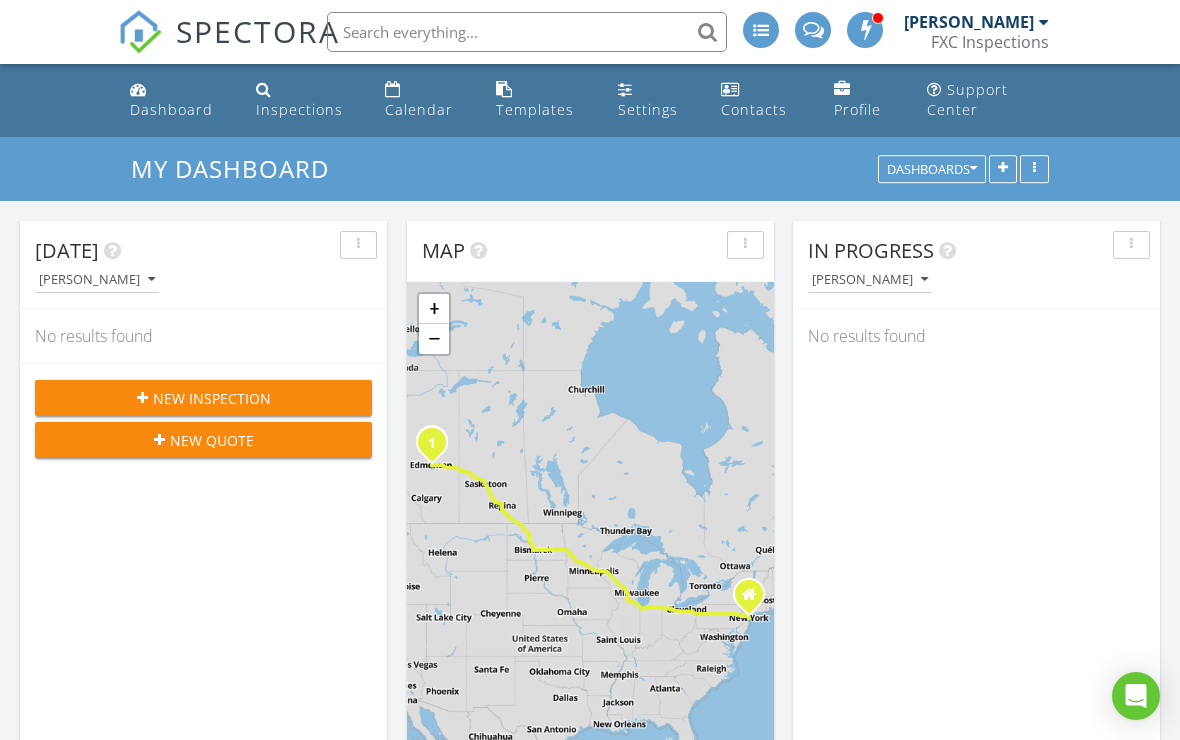 click on "Templates" at bounding box center [541, 100] 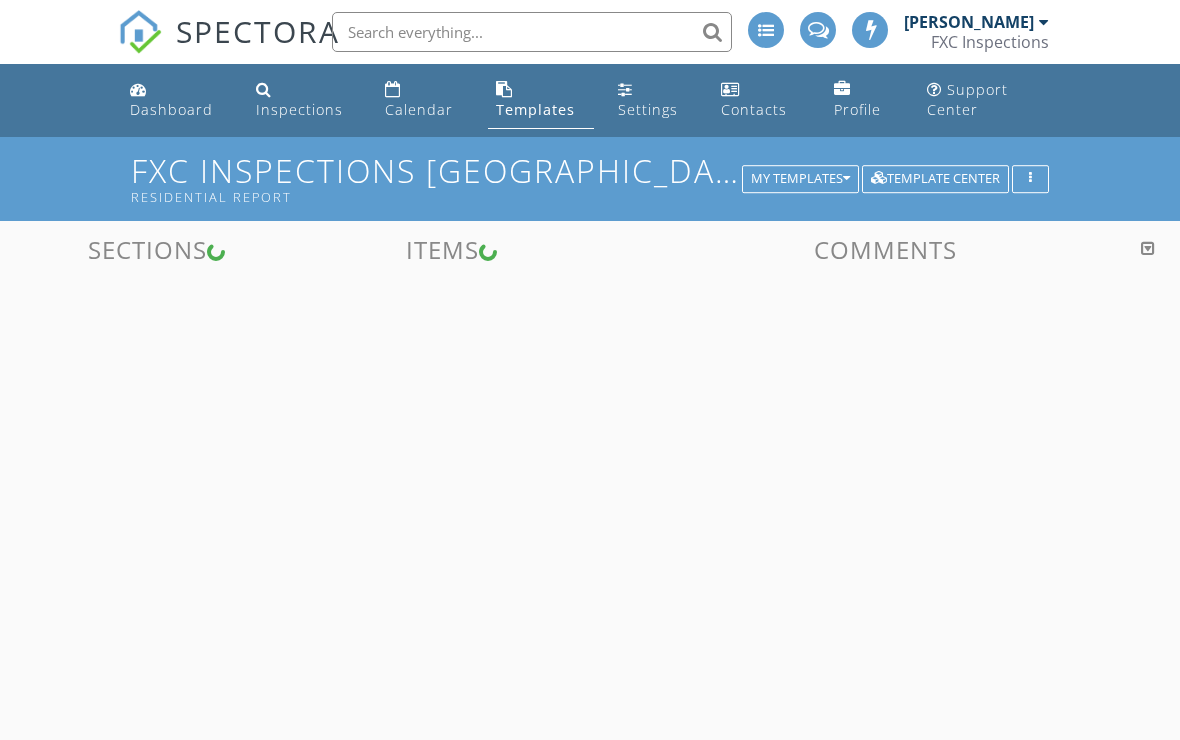 scroll, scrollTop: 0, scrollLeft: 0, axis: both 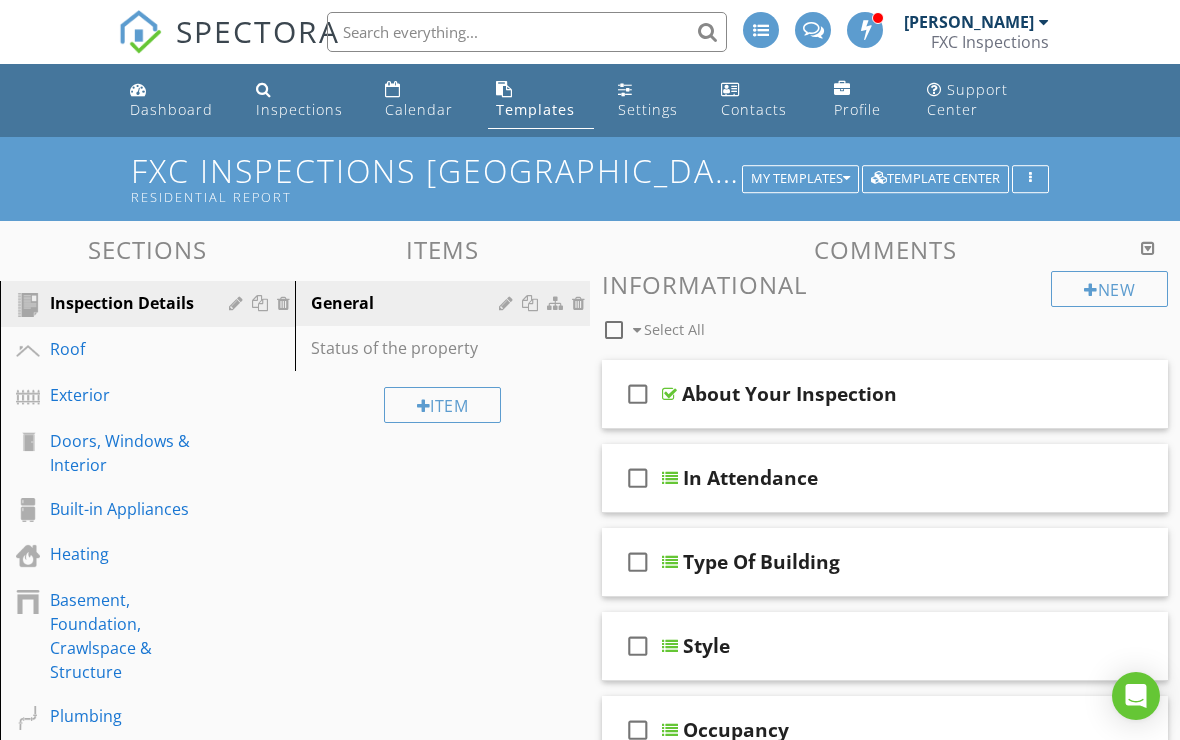 click on "My Templates" at bounding box center (800, 179) 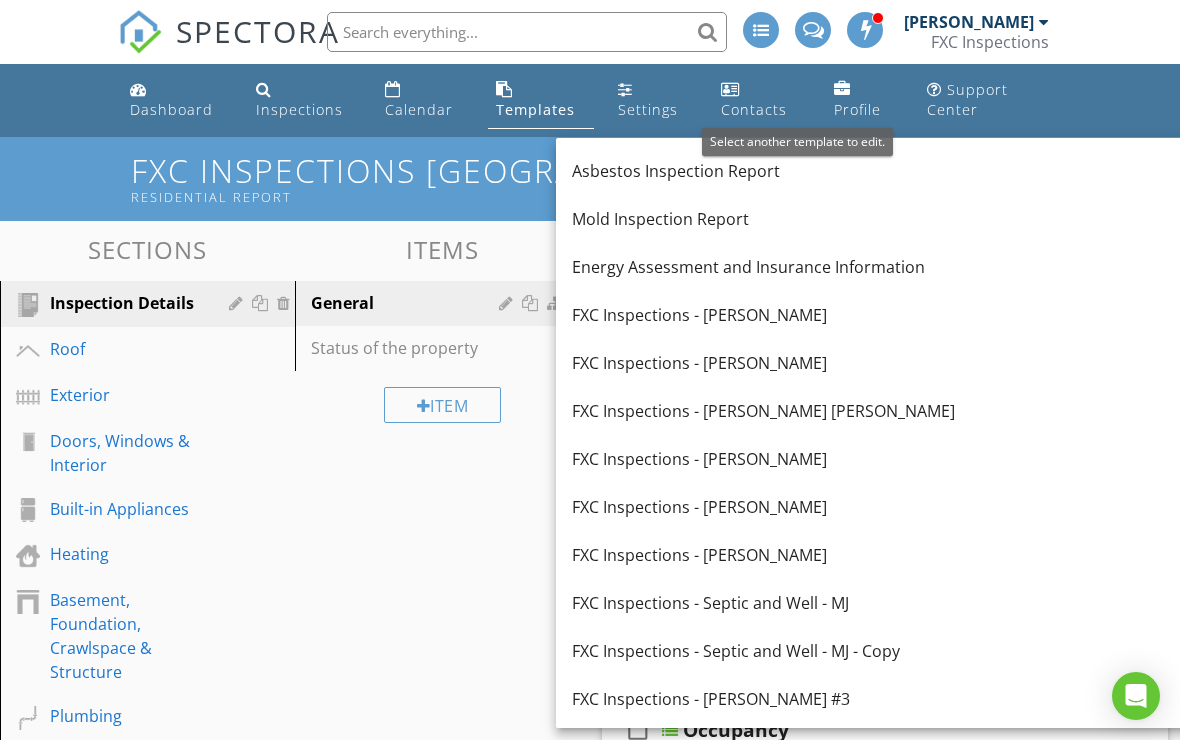scroll, scrollTop: 283, scrollLeft: 0, axis: vertical 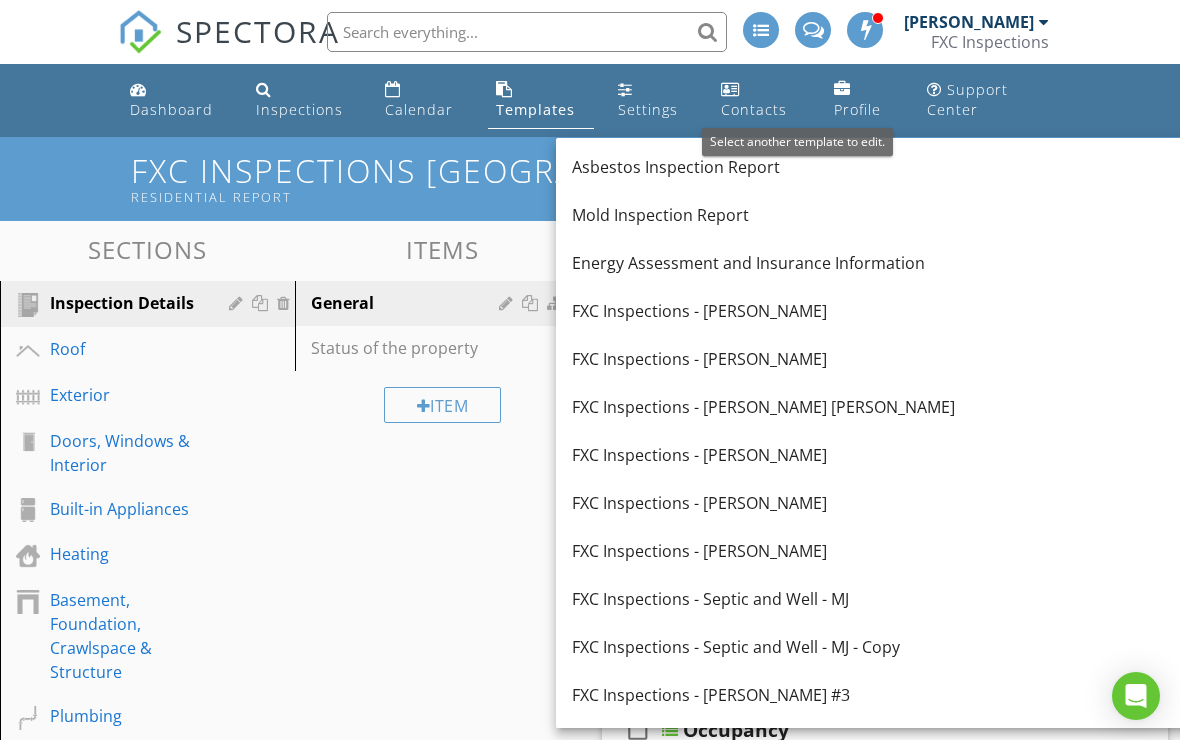 click on "FXC Inspections - [PERSON_NAME]" at bounding box center (918, 551) 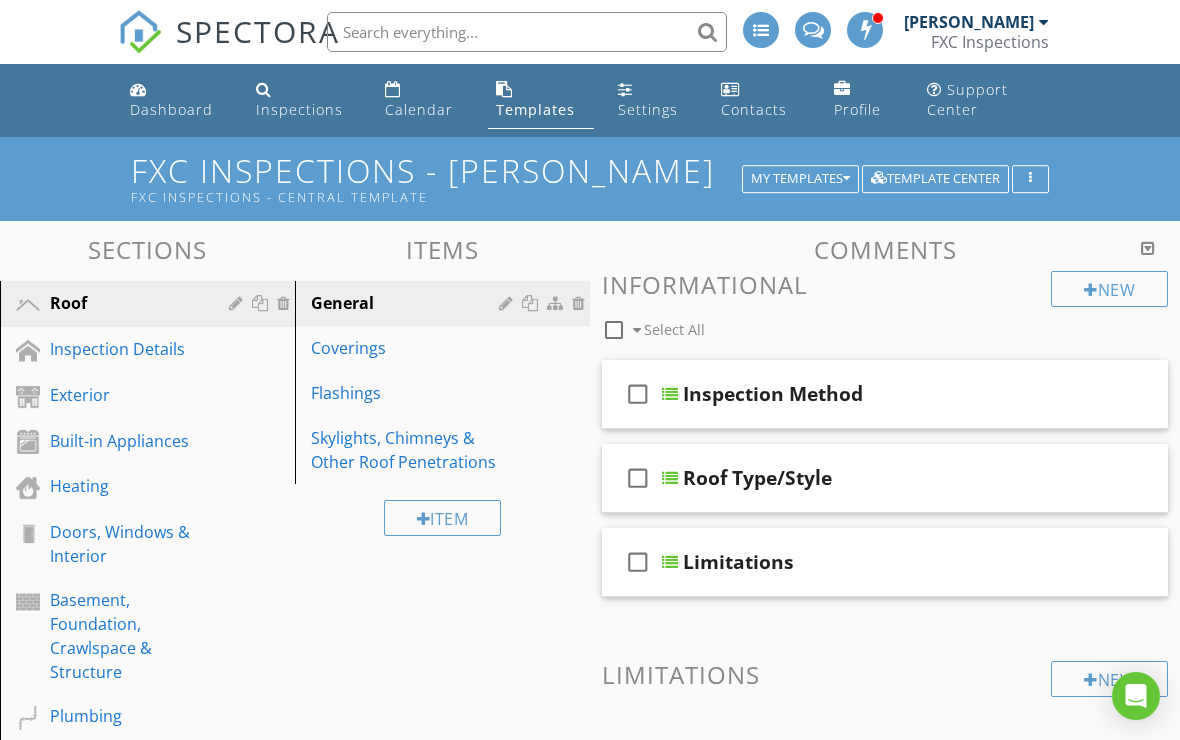 type 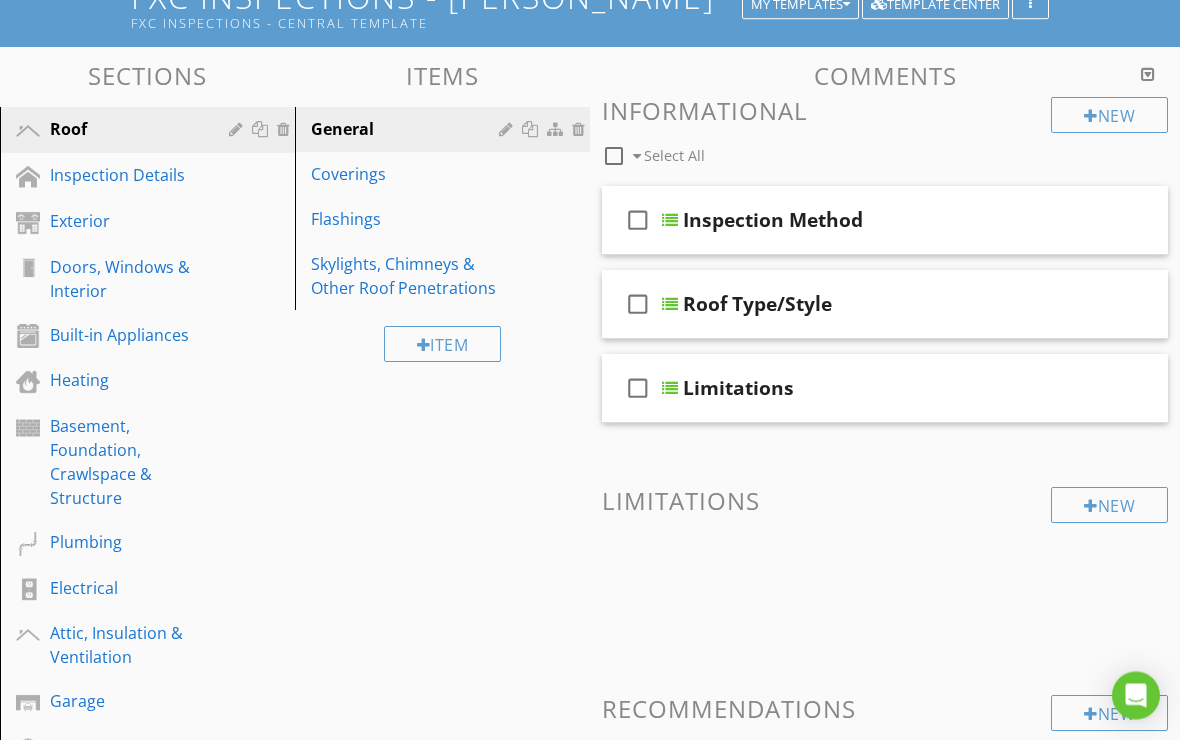 scroll, scrollTop: 174, scrollLeft: 0, axis: vertical 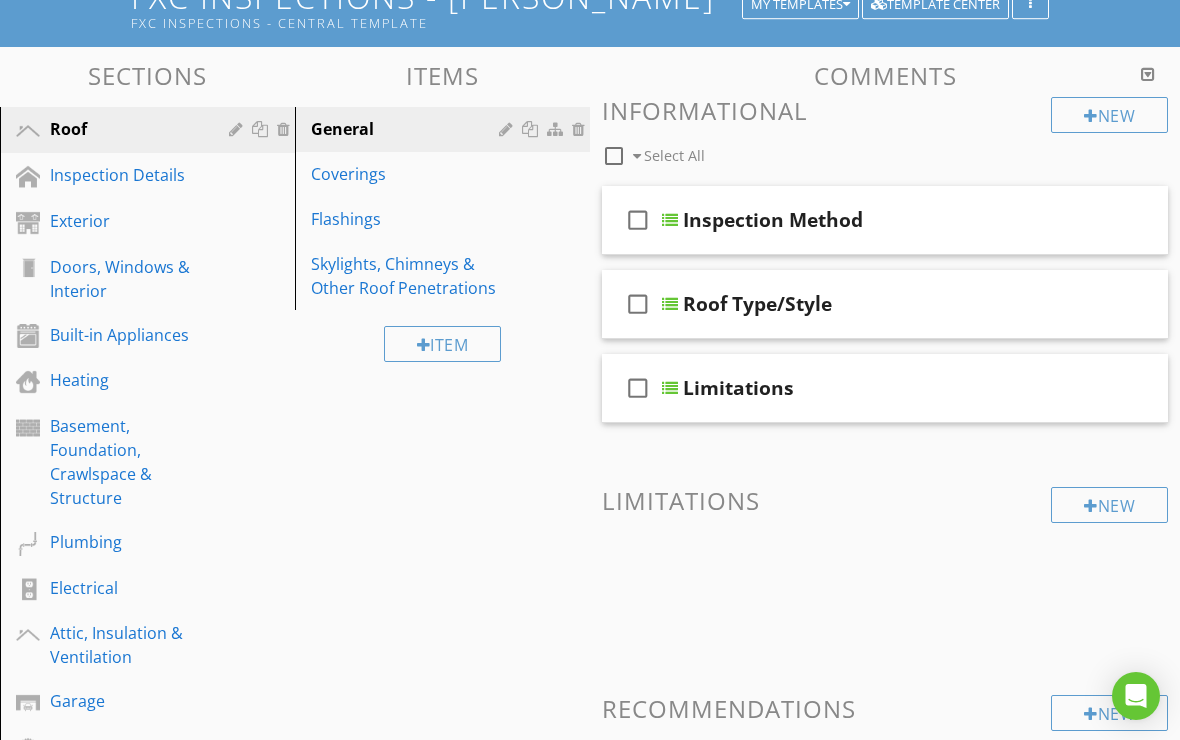 click on "Electrical" at bounding box center (125, 588) 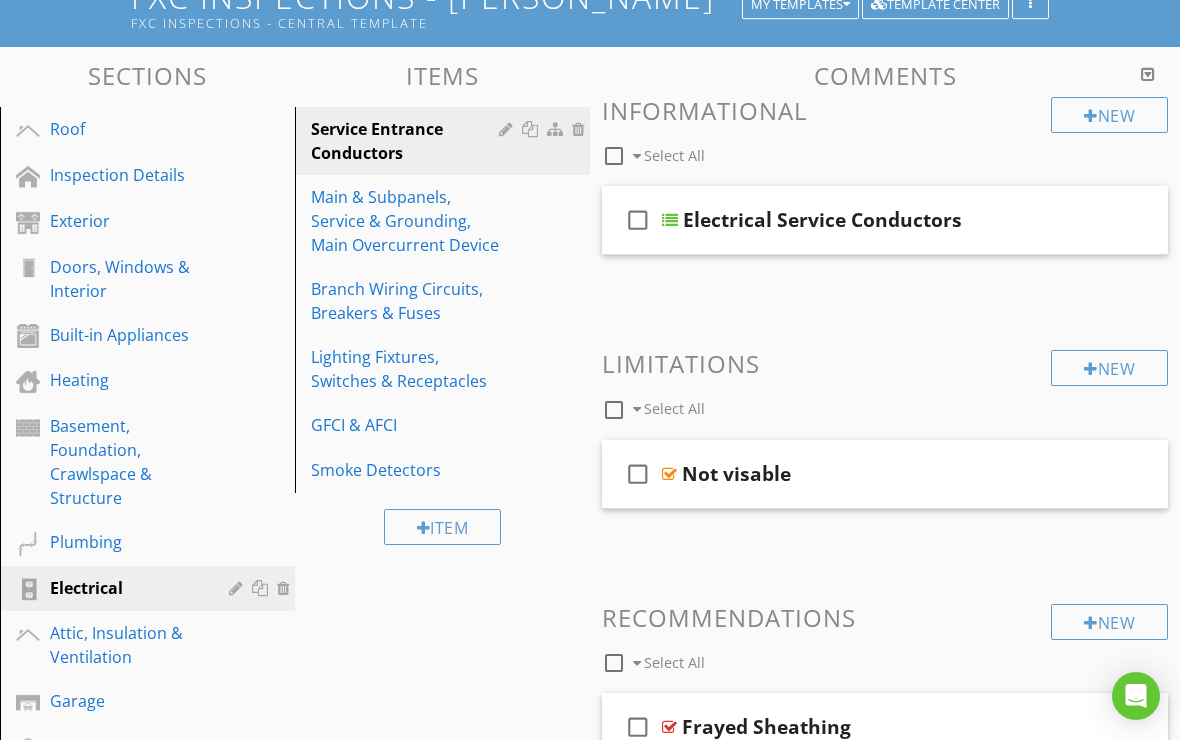 click on "Branch Wiring Circuits, Breakers & Fuses" at bounding box center (408, 301) 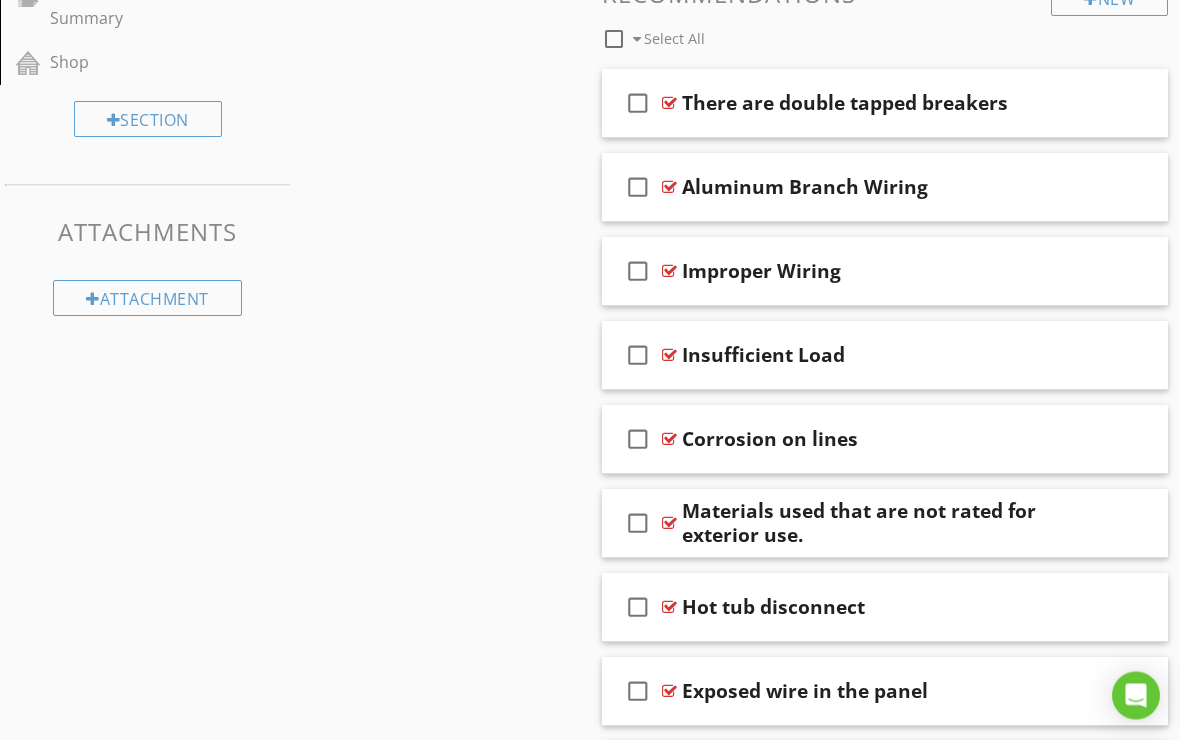 scroll, scrollTop: 1016, scrollLeft: 0, axis: vertical 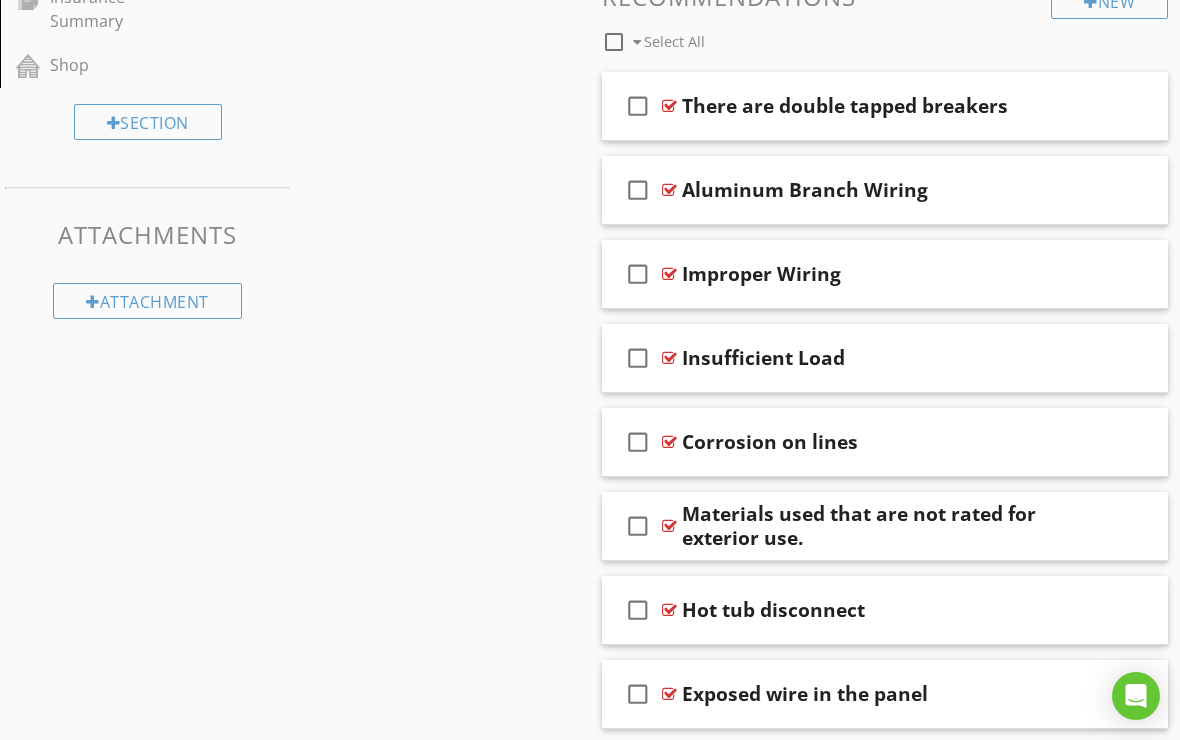 click at bounding box center (669, 190) 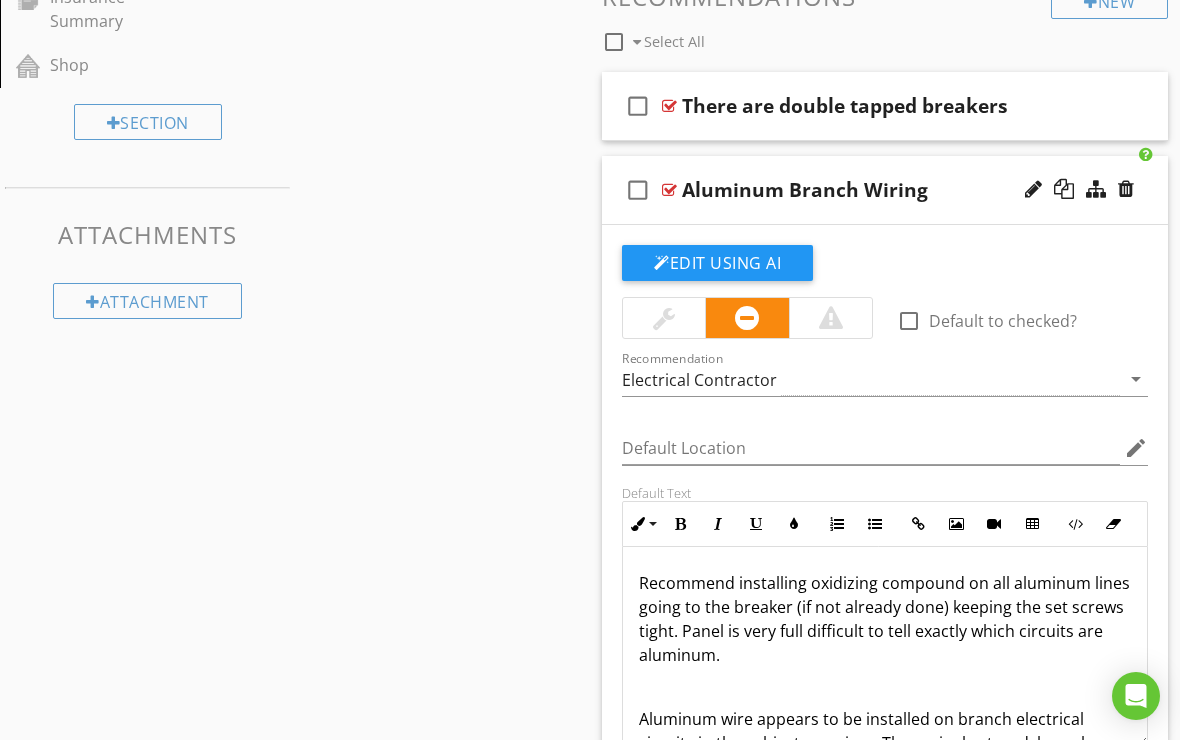 click at bounding box center (669, 190) 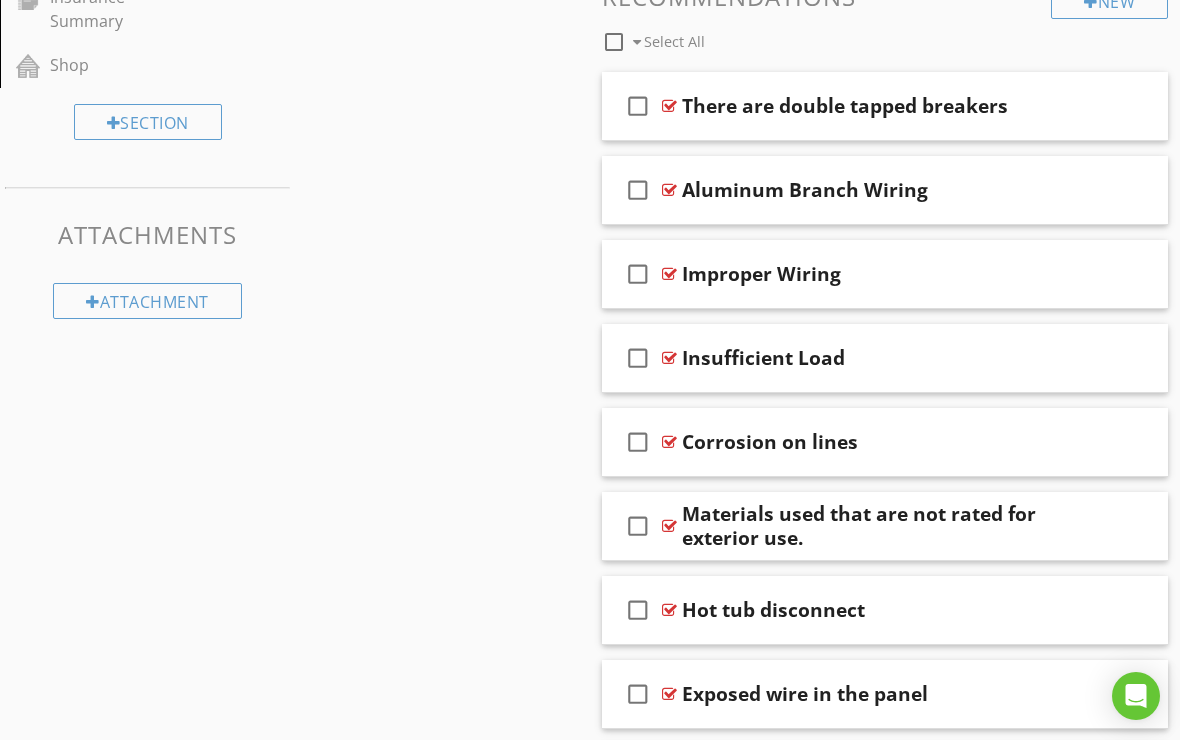 click on "check_box_outline_blank" at bounding box center (642, 190) 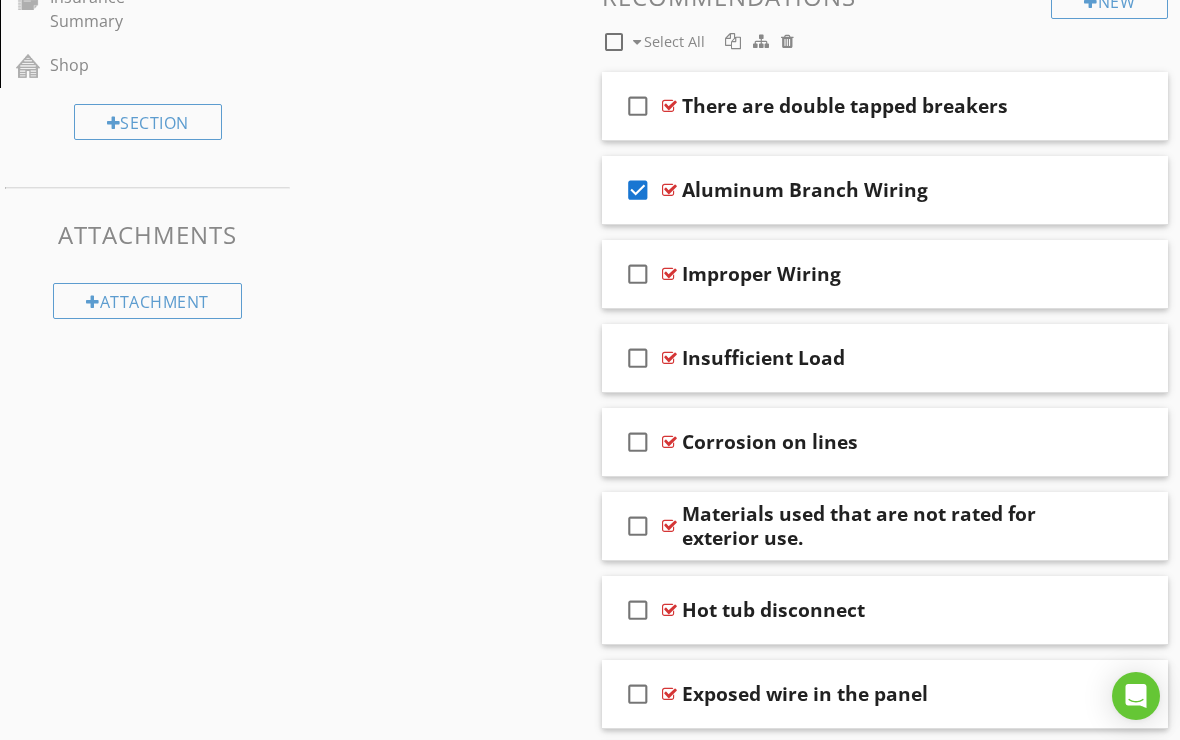 click at bounding box center [669, 190] 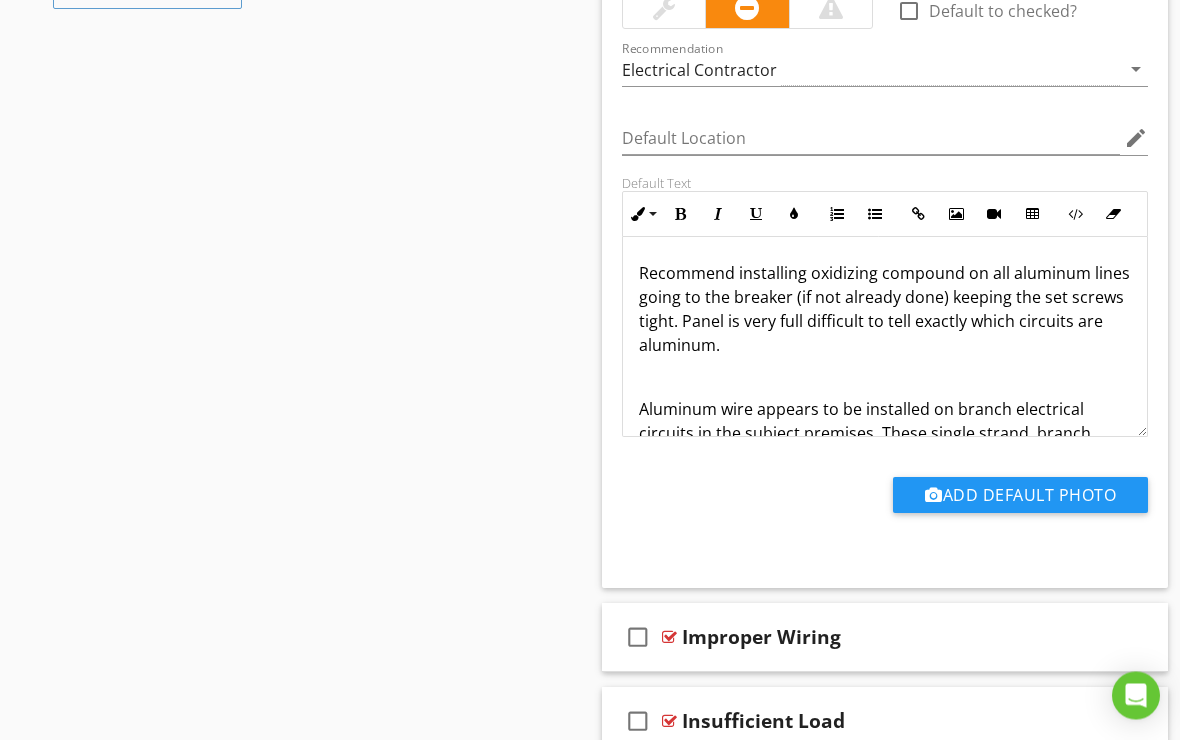 scroll, scrollTop: 1328, scrollLeft: 0, axis: vertical 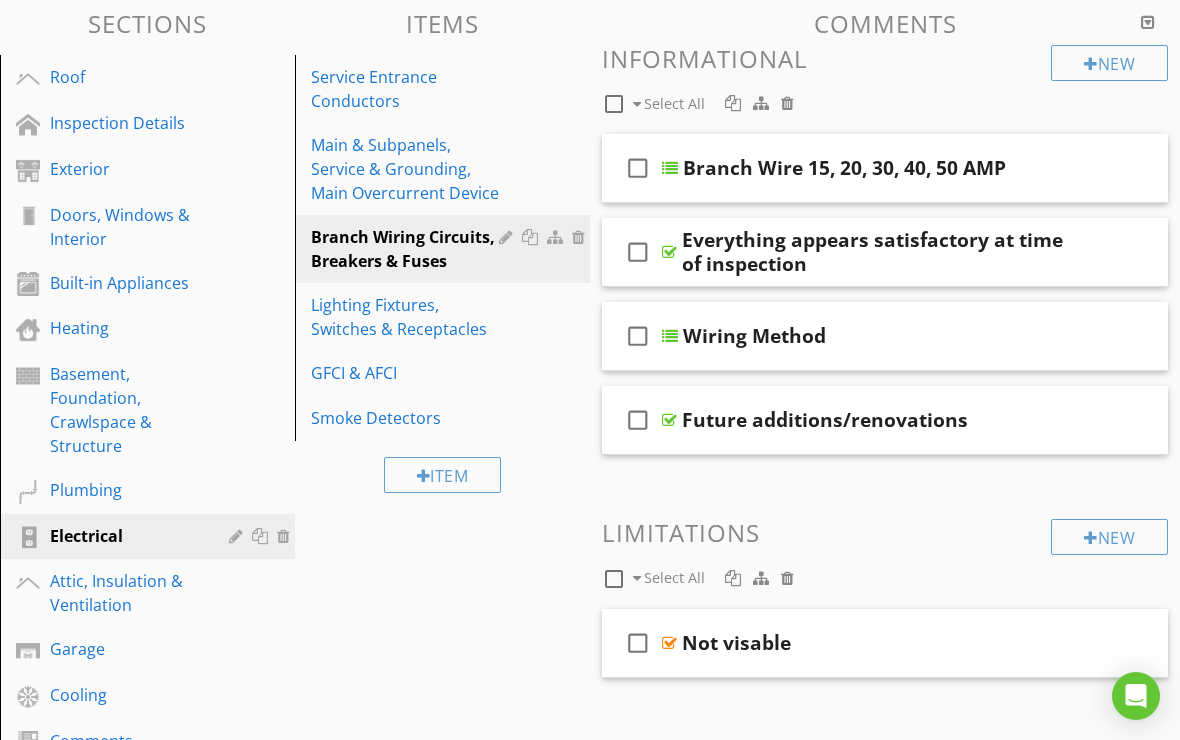 click on "Heating" at bounding box center (125, 328) 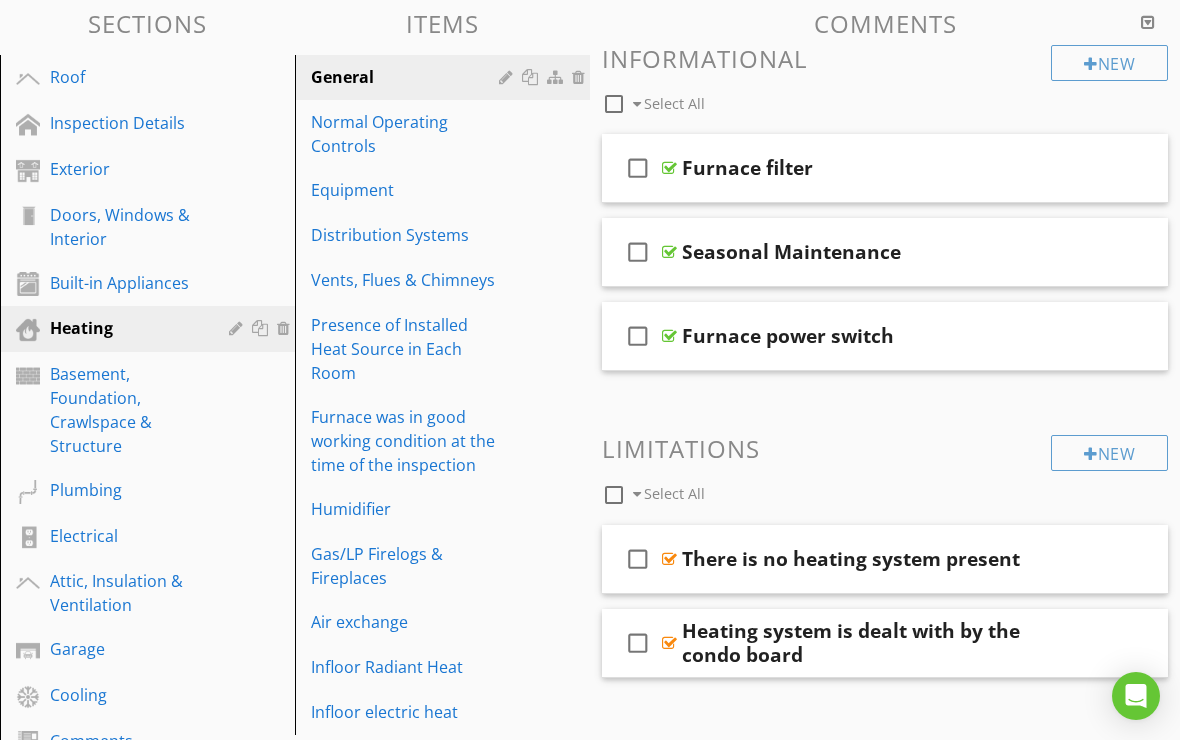 type 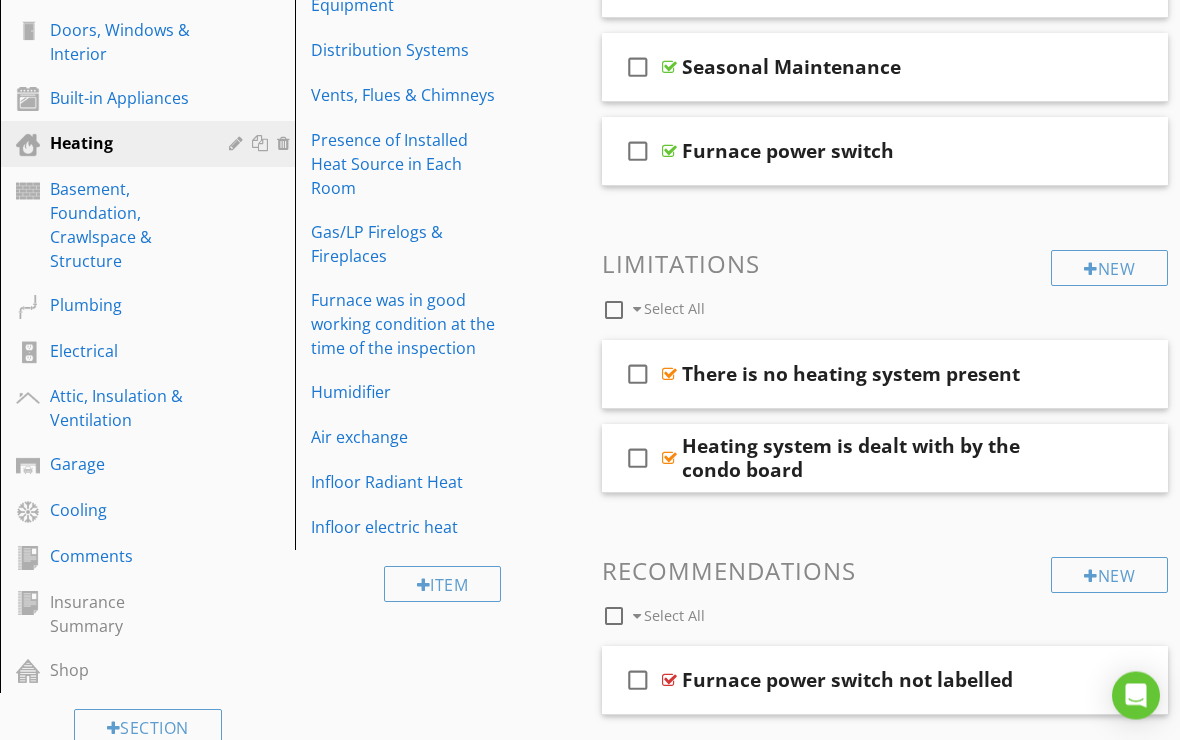 scroll, scrollTop: 411, scrollLeft: 0, axis: vertical 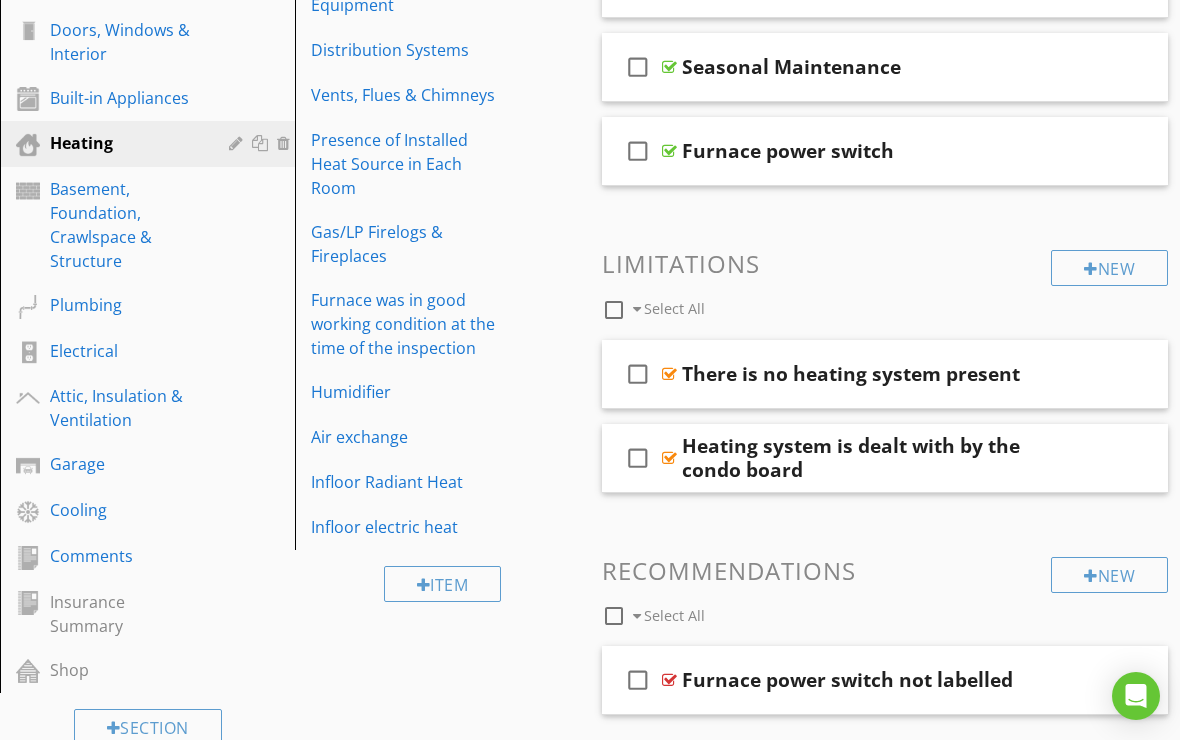 click on "Electrical" at bounding box center (125, 351) 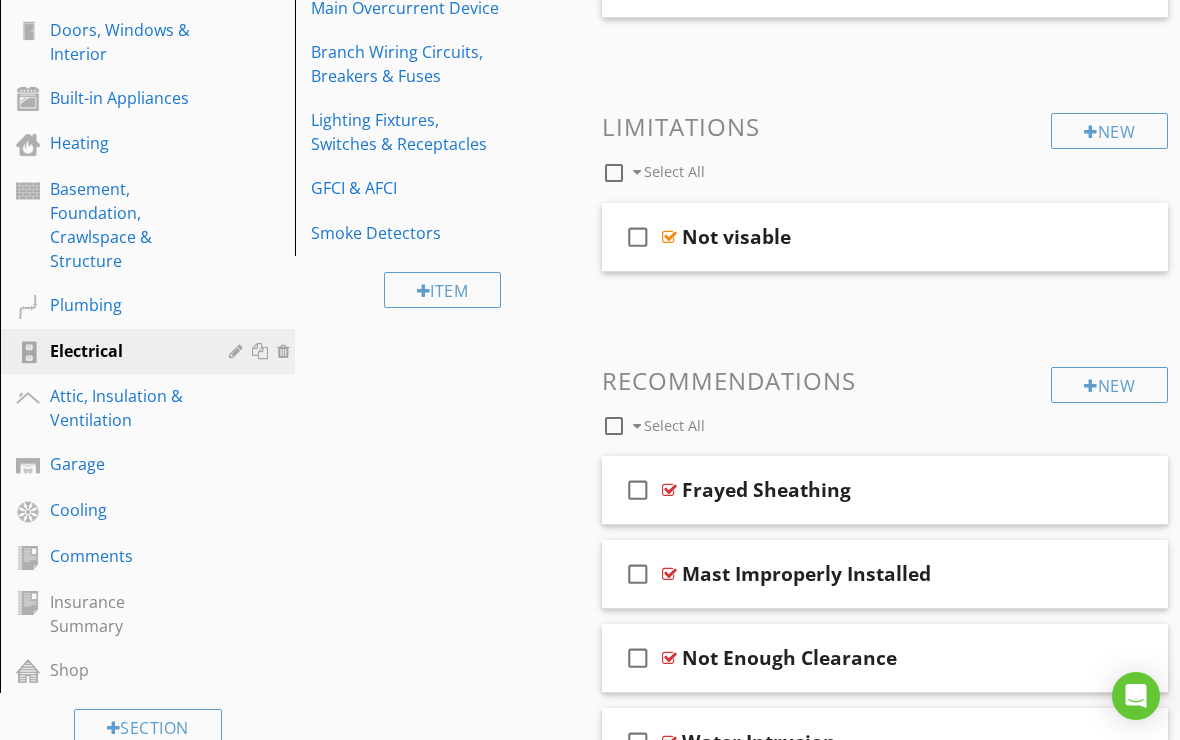 click on "Branch Wiring Circuits, Breakers & Fuses" at bounding box center (408, 64) 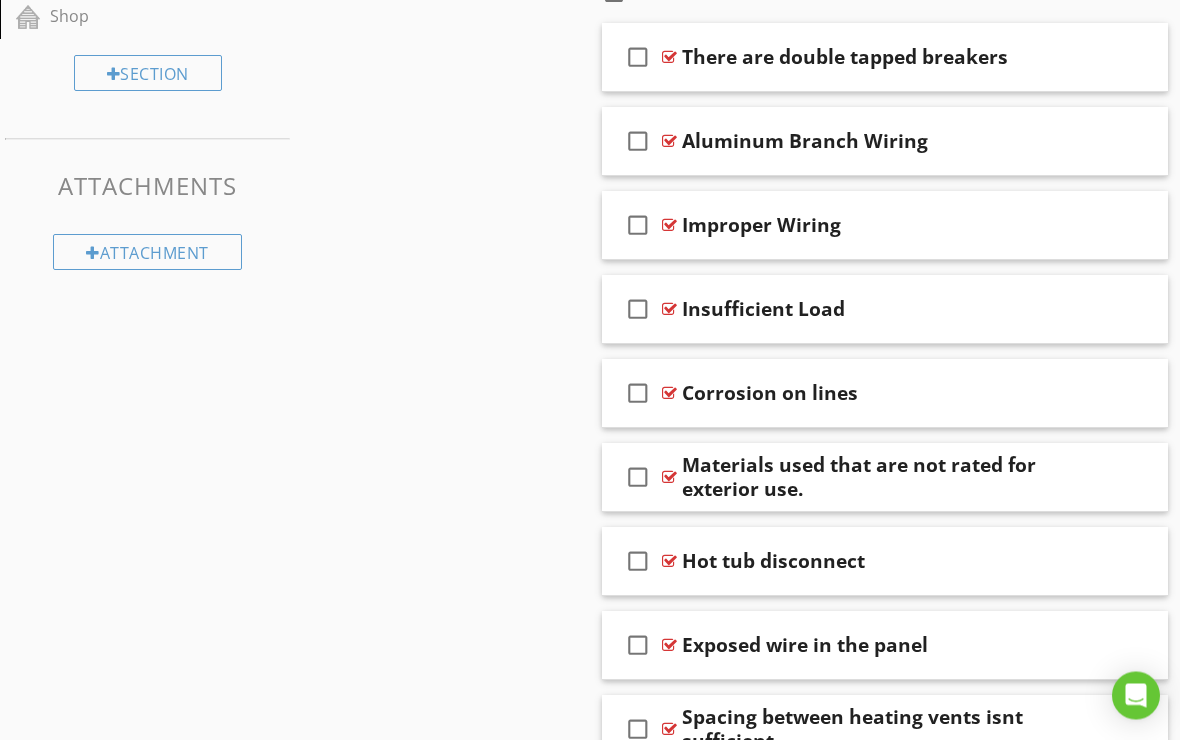 scroll, scrollTop: 1065, scrollLeft: 0, axis: vertical 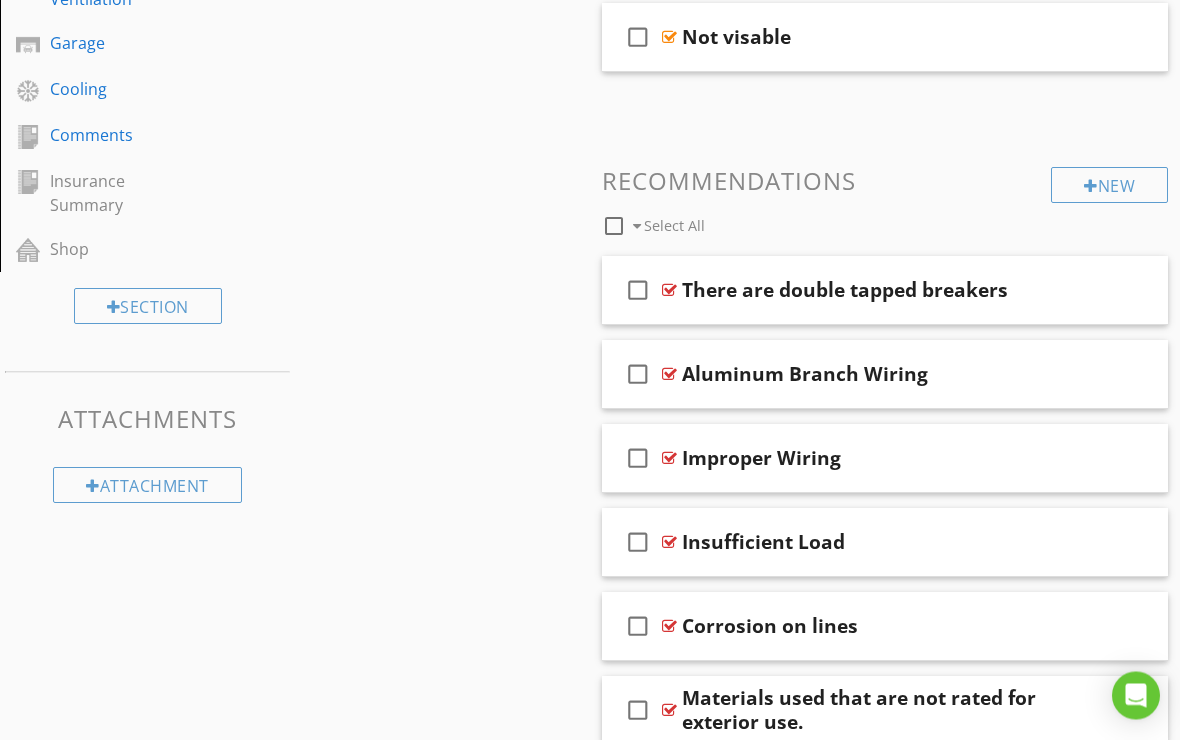 click on "New" at bounding box center (1109, 186) 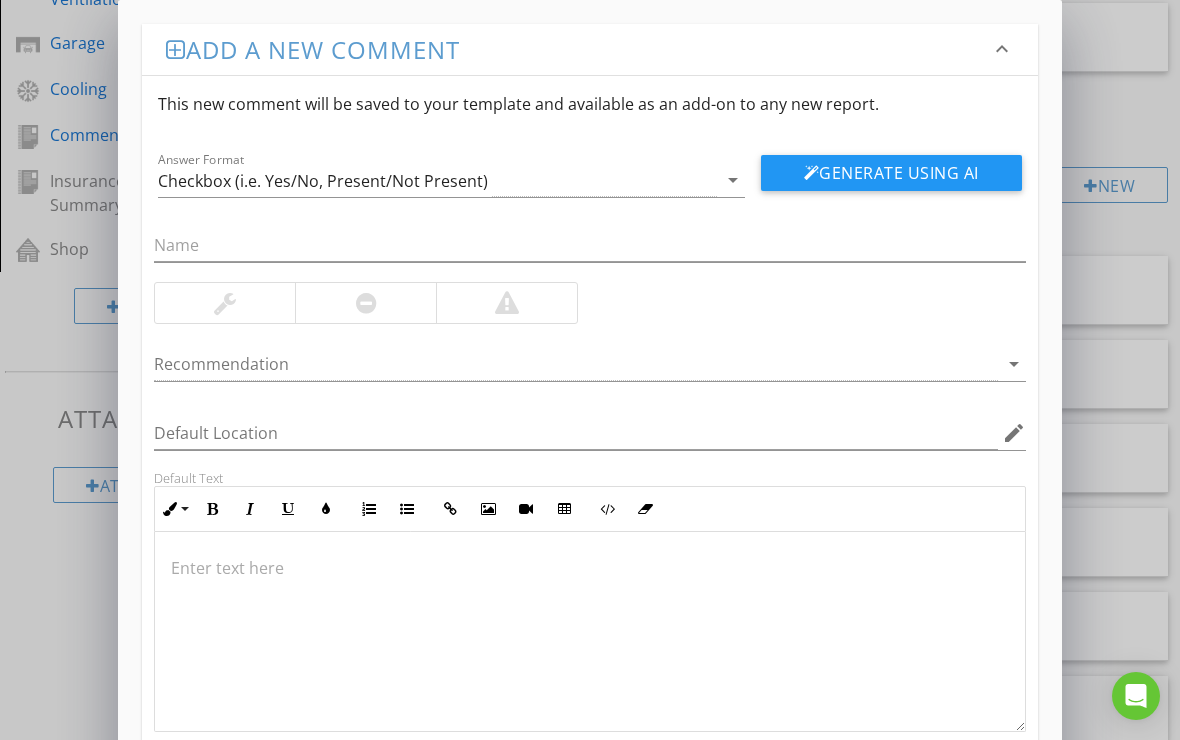 click on "Add a new comment
keyboard_arrow_down
This new comment will be saved to your template and available as an
add-on to any new report.
Answer Format Checkbox (i.e. Yes/No, Present/Not Present) arrow_drop_down
Generate Using AI
Recommendation arrow_drop_down   Default Location edit       Default Text   Inline Style XLarge Large Normal Small Light Small/Light Bold Italic Underline Colors Ordered List Unordered List Insert Link Insert Image Insert Video Insert Table Code View Clear Formatting Enter text here
Save" at bounding box center (590, 434) 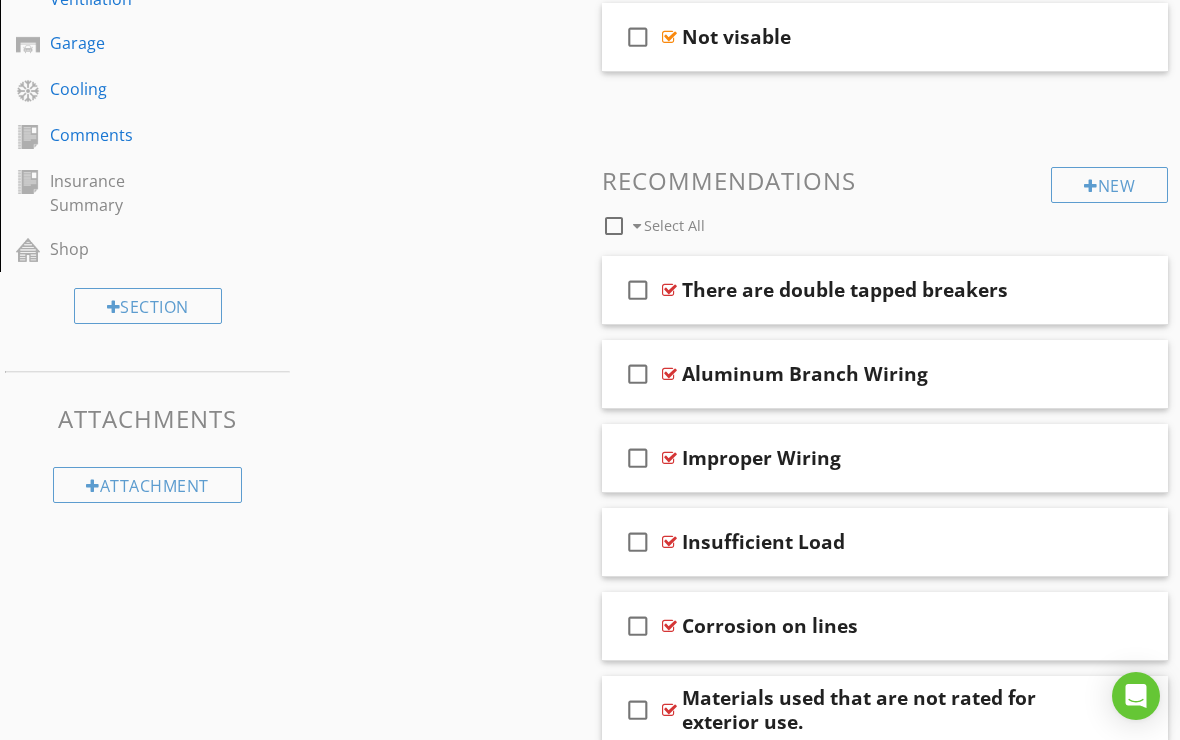 click on "New" at bounding box center [1109, 185] 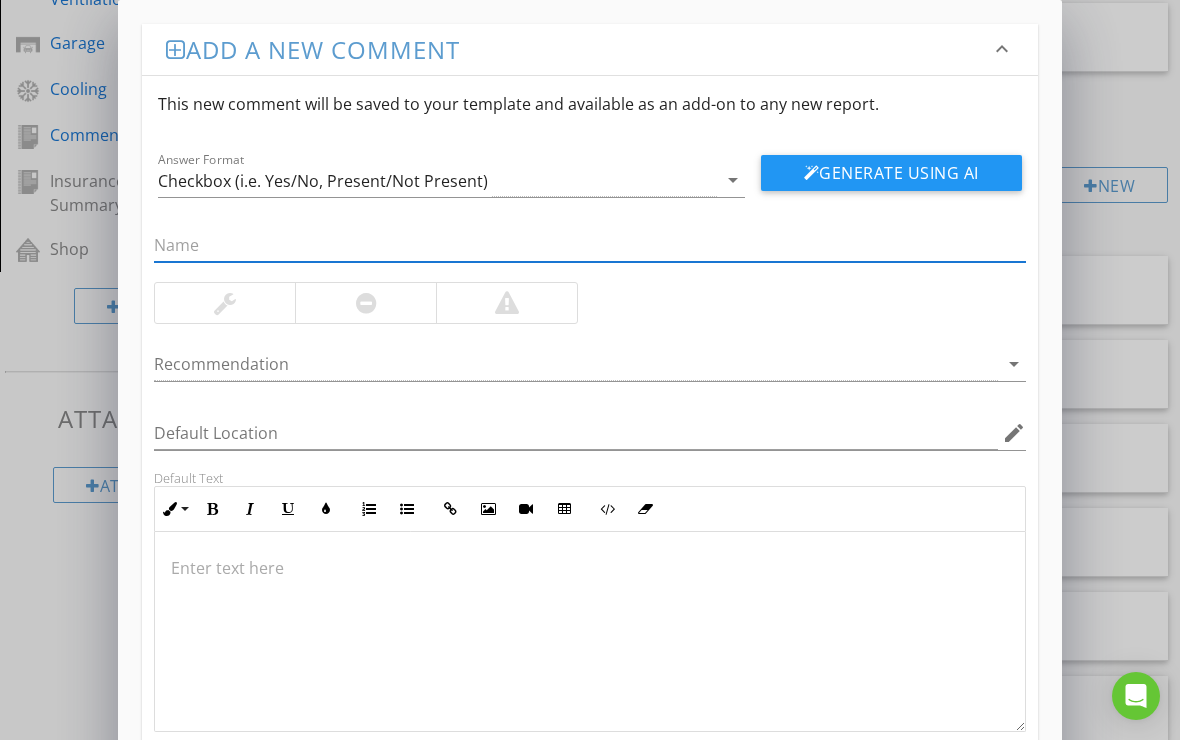 click at bounding box center (590, 245) 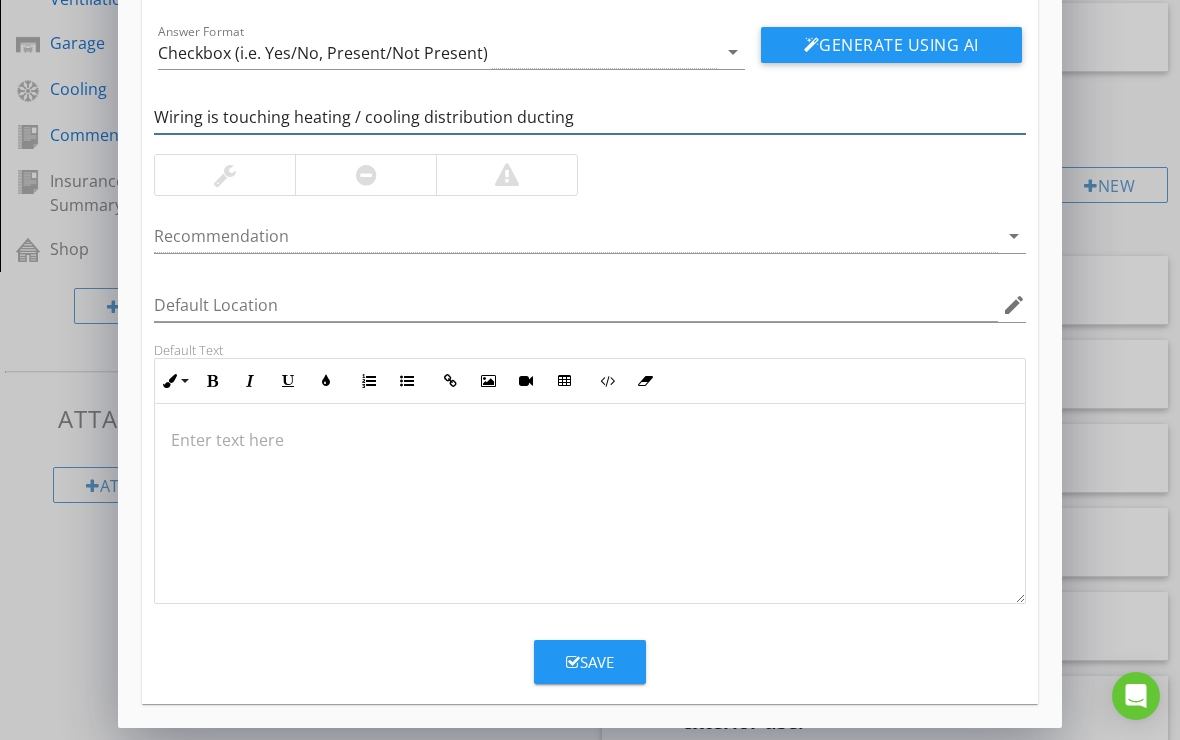 type on "Wiring is touching heating / cooling distribution ducting" 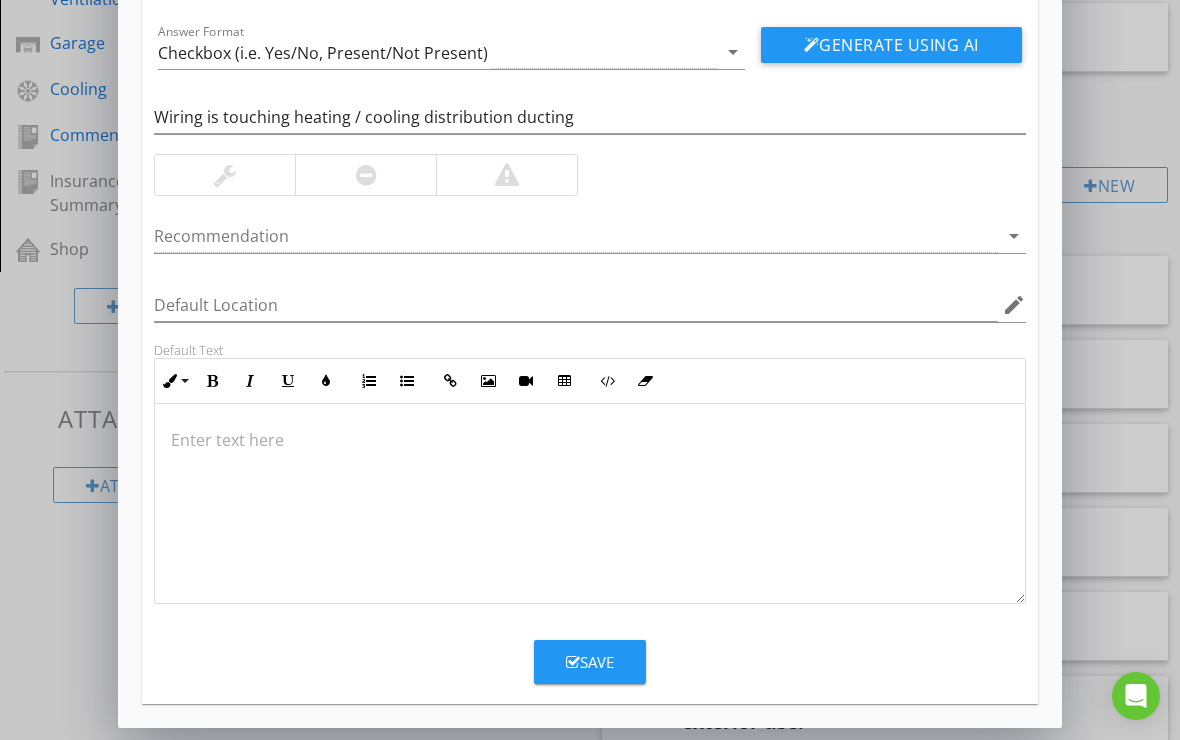 click on "Save" at bounding box center [590, 662] 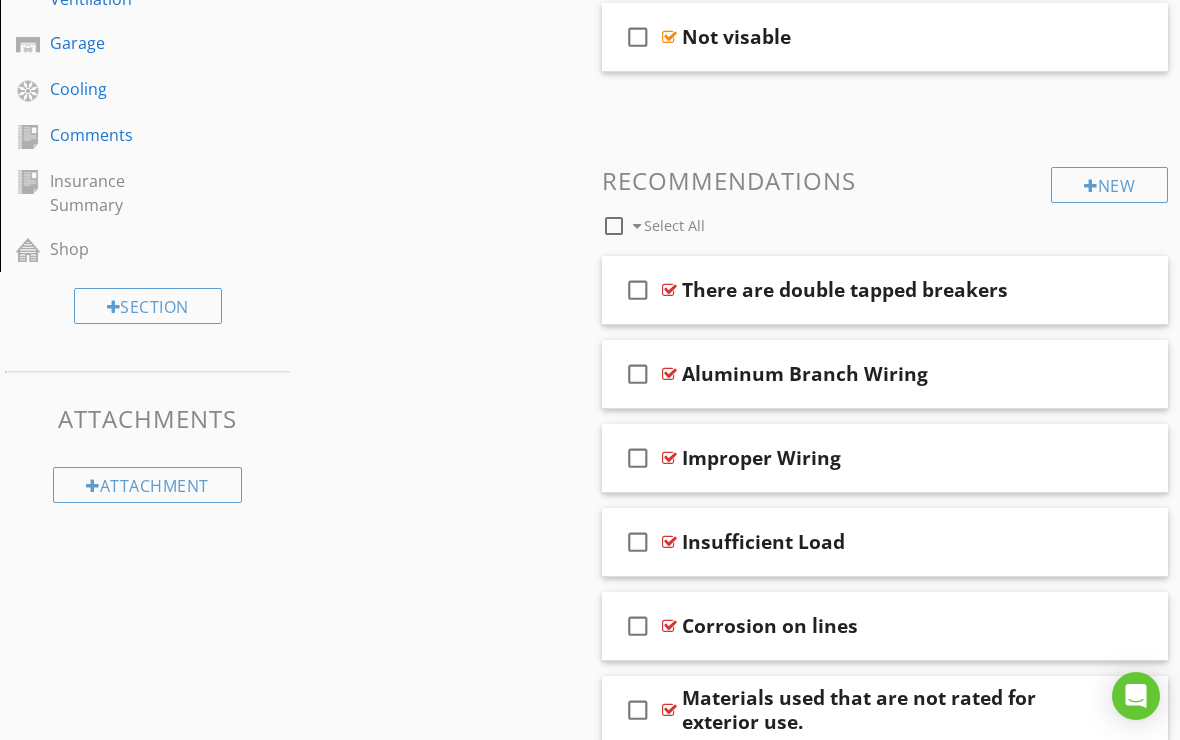scroll, scrollTop: 31, scrollLeft: 0, axis: vertical 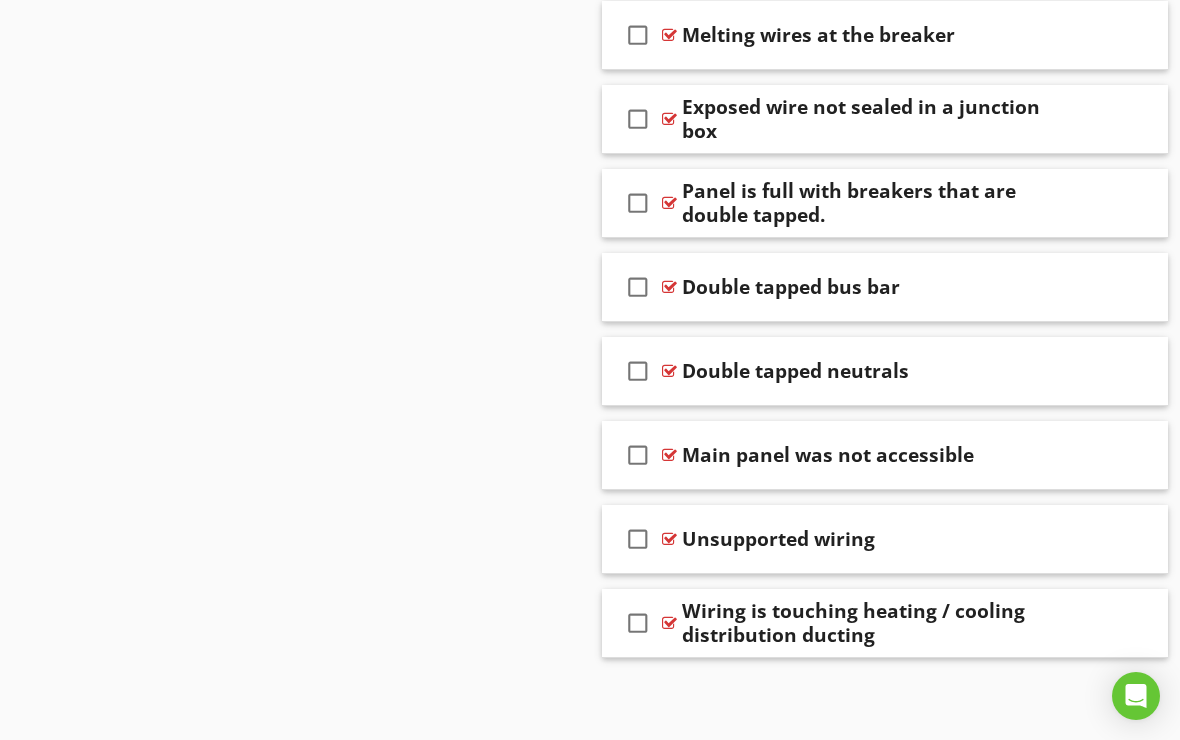 click on "Wiring is touching heating / cooling distribution ducting" at bounding box center [879, 623] 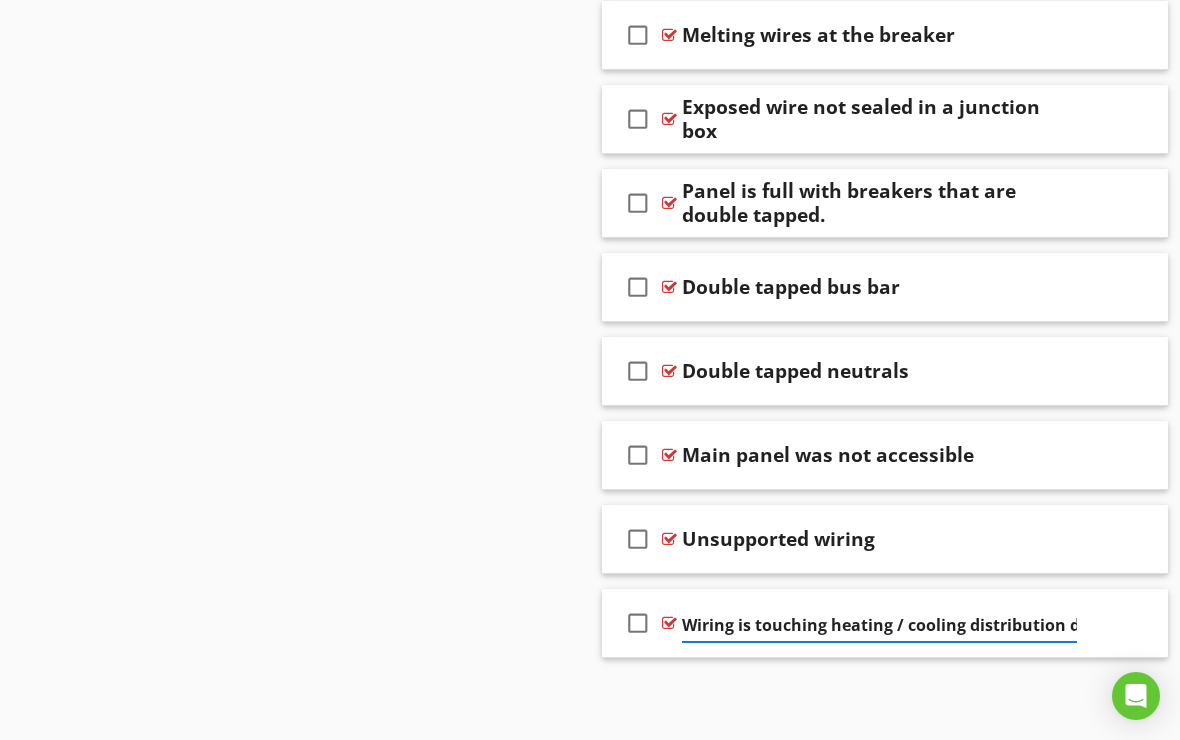 click at bounding box center (669, 623) 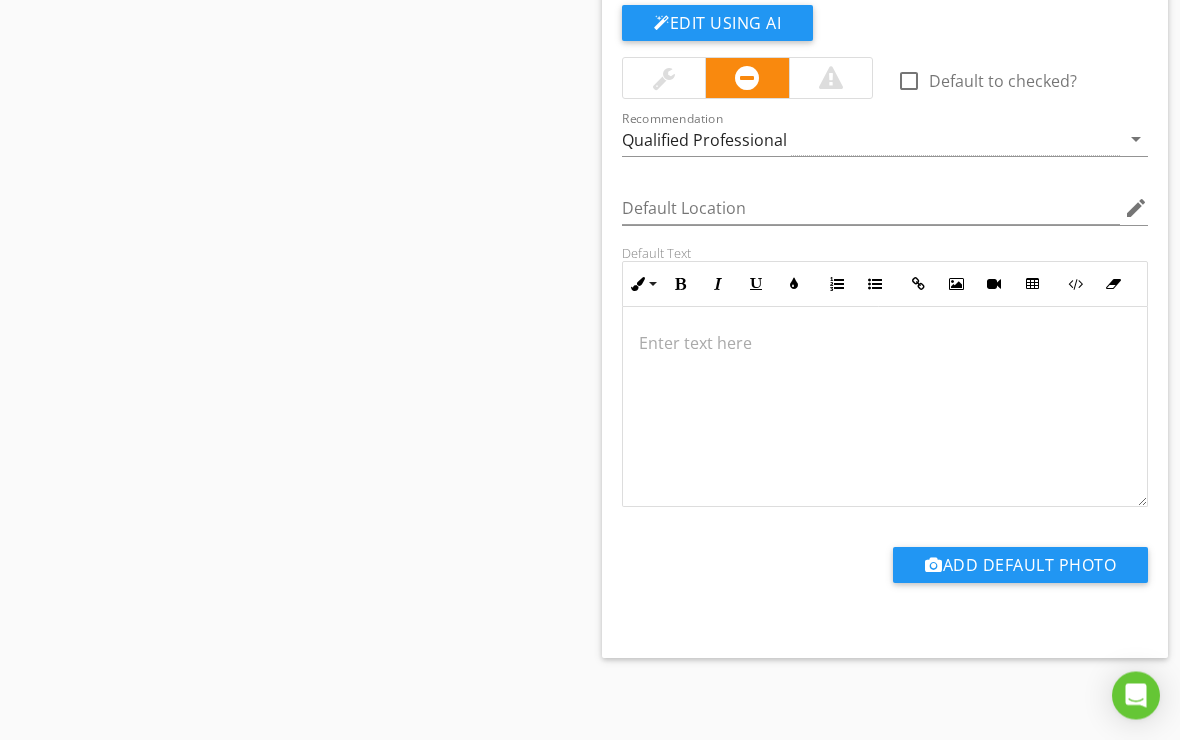 scroll, scrollTop: 3104, scrollLeft: 0, axis: vertical 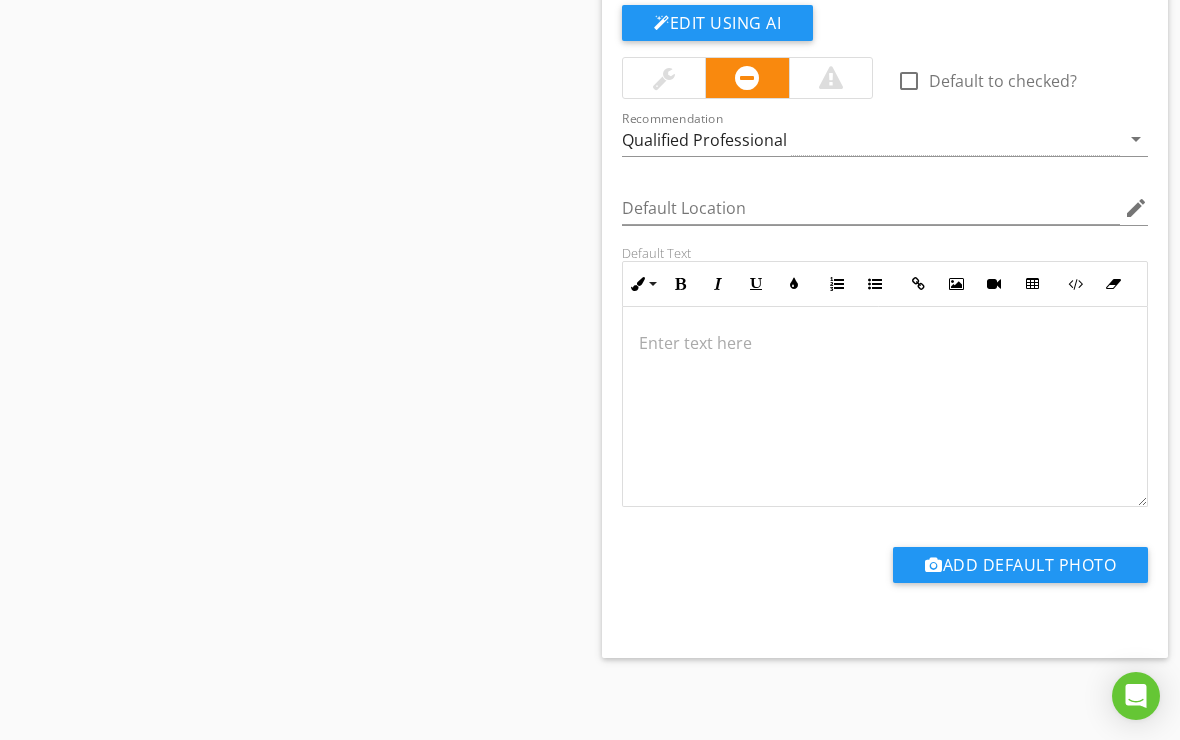 click at bounding box center (885, 407) 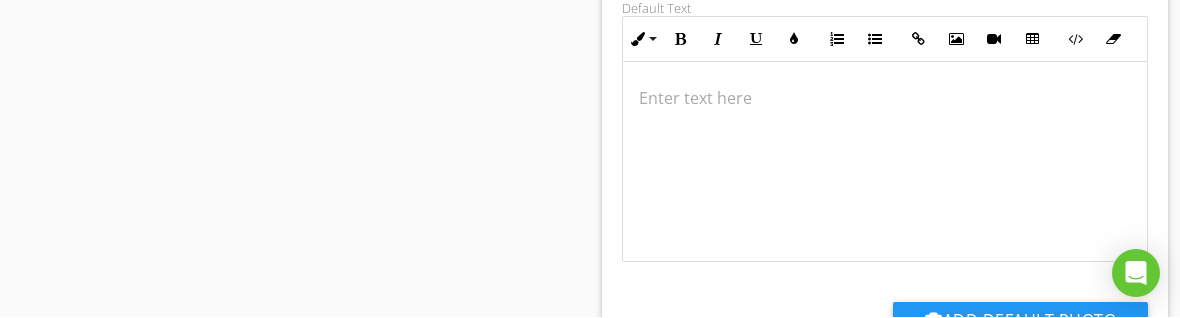 scroll, scrollTop: 3349, scrollLeft: 0, axis: vertical 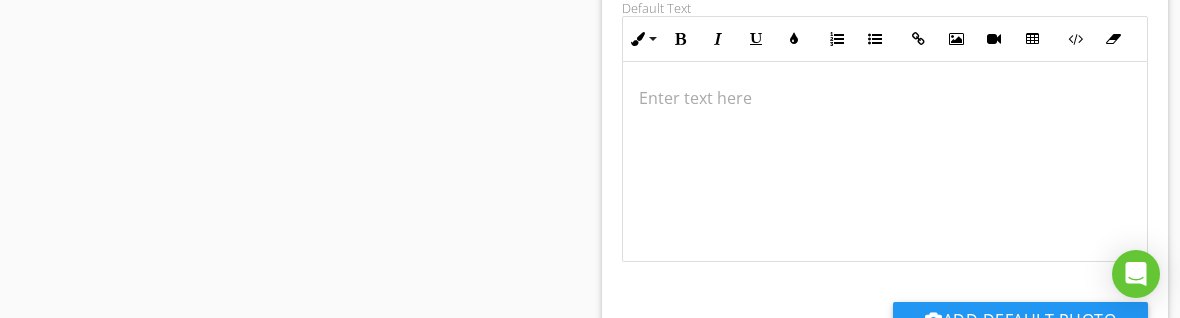 click at bounding box center (885, 98) 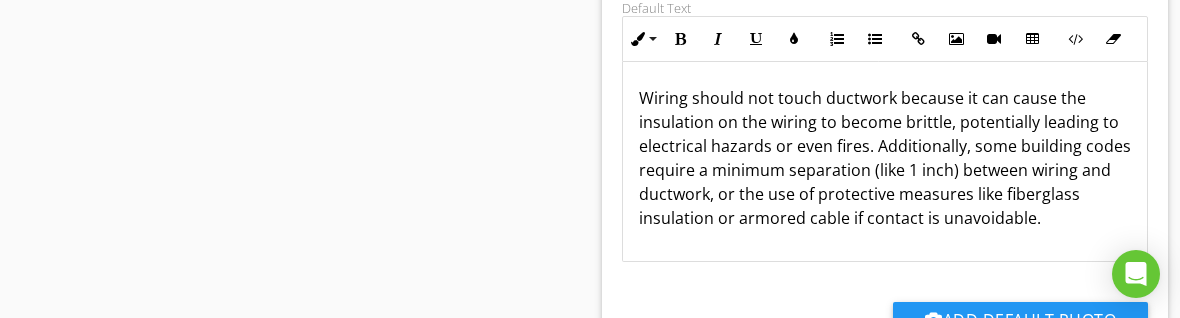 click on "Wiring should not touch ductwork because it can cause the insulation on the wiring to become brittle, potentially leading to electrical hazards or even fires. Additionally, some building codes require a minimum separation (like 1 inch) between wiring and ductwork, or the use of protective measures like fiberglass insulation or armored cable if contact is unavoidable." at bounding box center [885, 170] 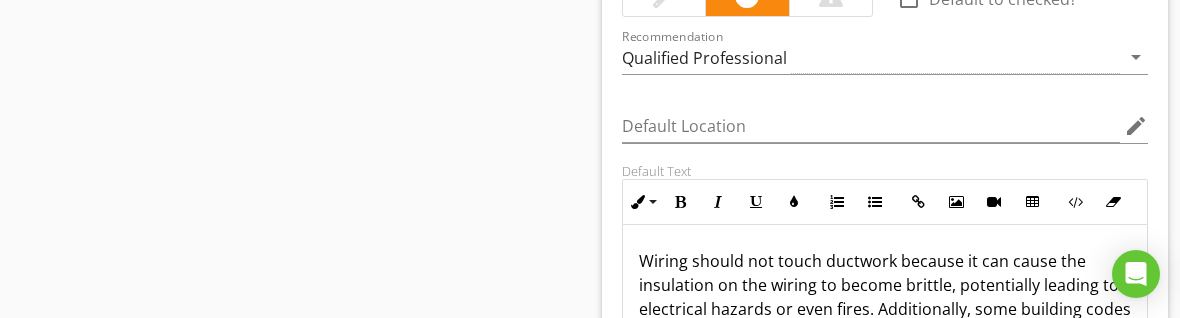 scroll, scrollTop: 3181, scrollLeft: 0, axis: vertical 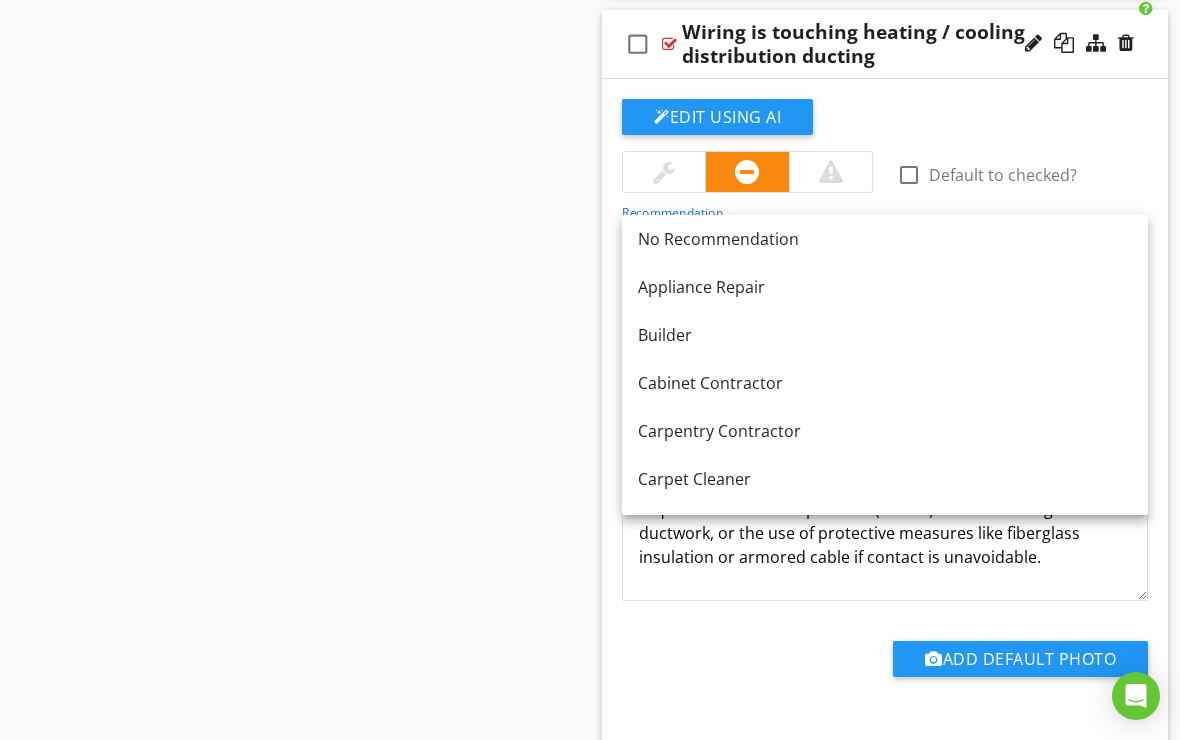 click on "No Recommendation" at bounding box center (885, 239) 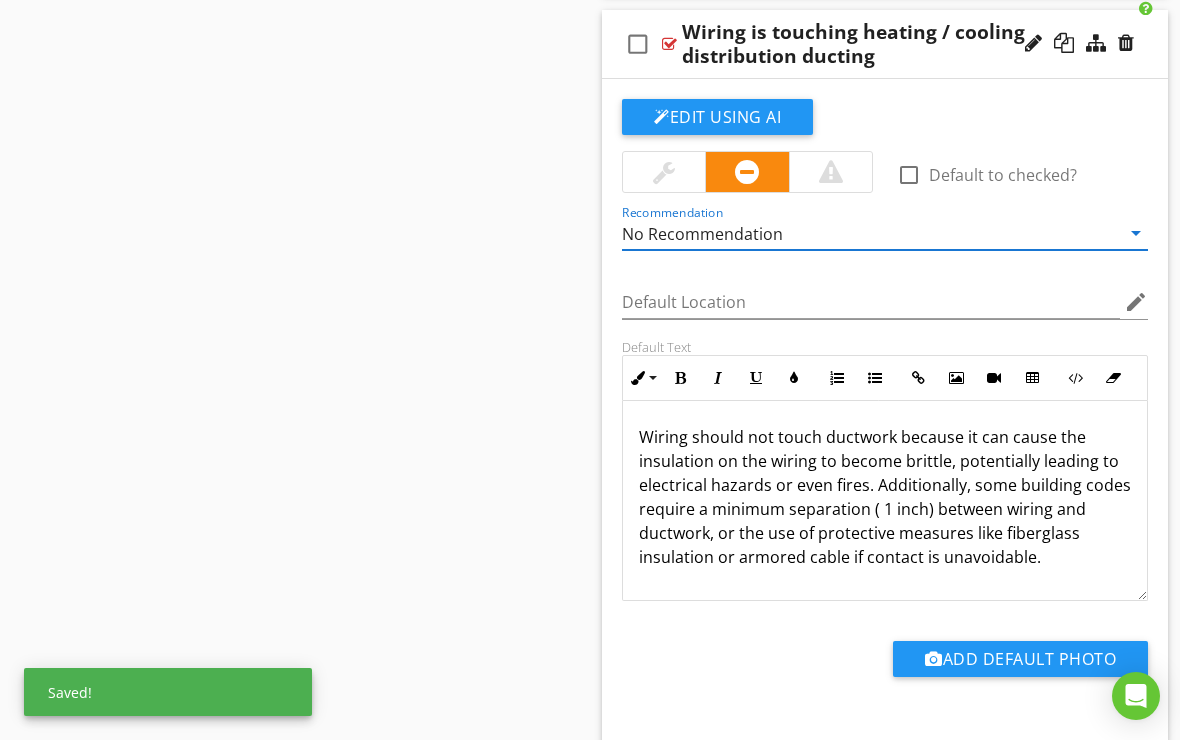 scroll, scrollTop: 3104, scrollLeft: 0, axis: vertical 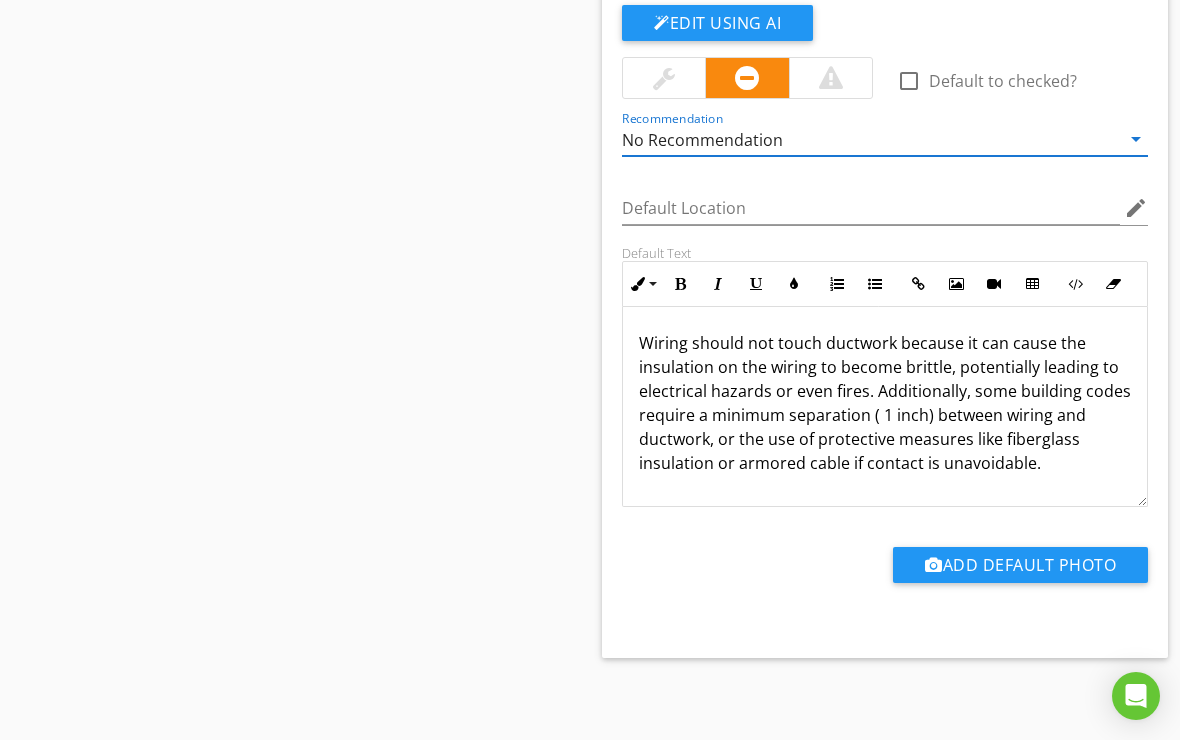 click on "Wiring should not touch ductwork because it can cause the insulation on the wiring to become brittle, potentially leading to electrical hazards or even fires. Additionally, some building codes require a minimum separation ( 1 inch) between wiring and ductwork, or the use of protective measures like fiberglass insulation or armored cable if contact is unavoidable." at bounding box center (885, 415) 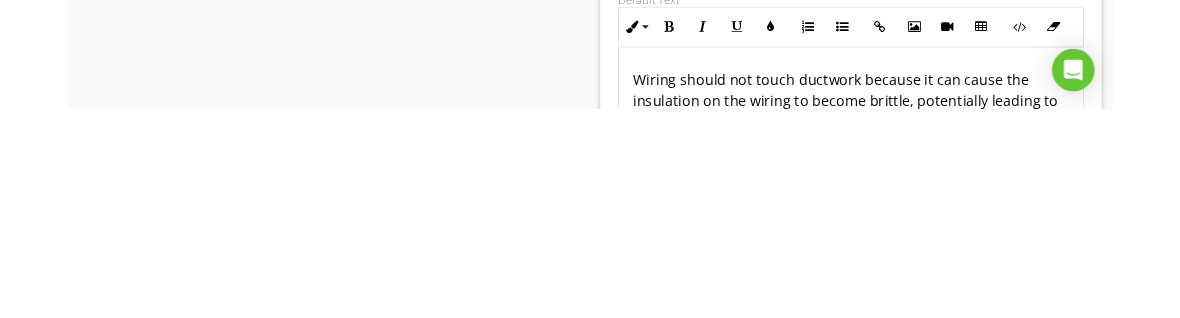 scroll, scrollTop: 3357, scrollLeft: 0, axis: vertical 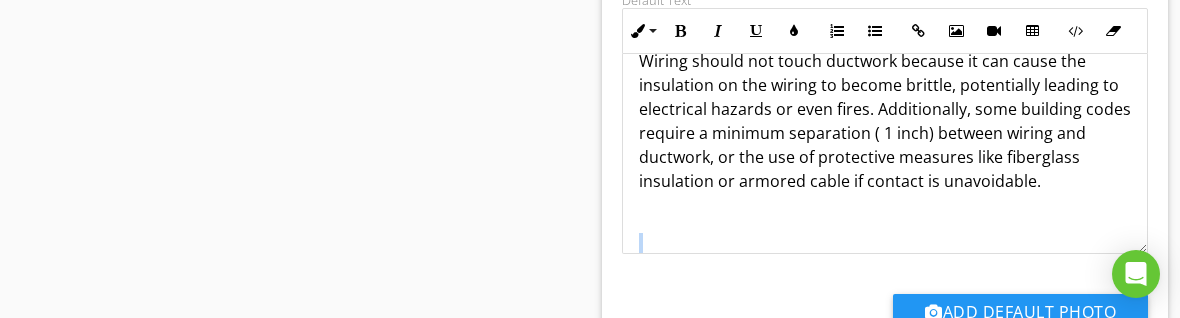 type 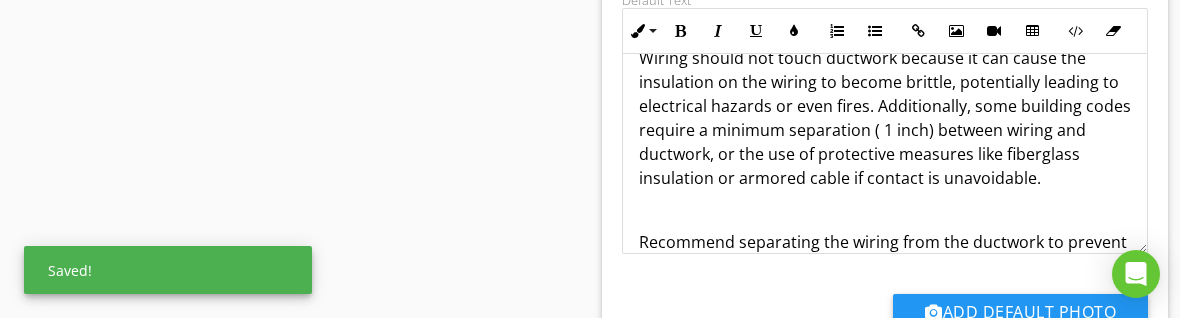 scroll, scrollTop: 56, scrollLeft: 0, axis: vertical 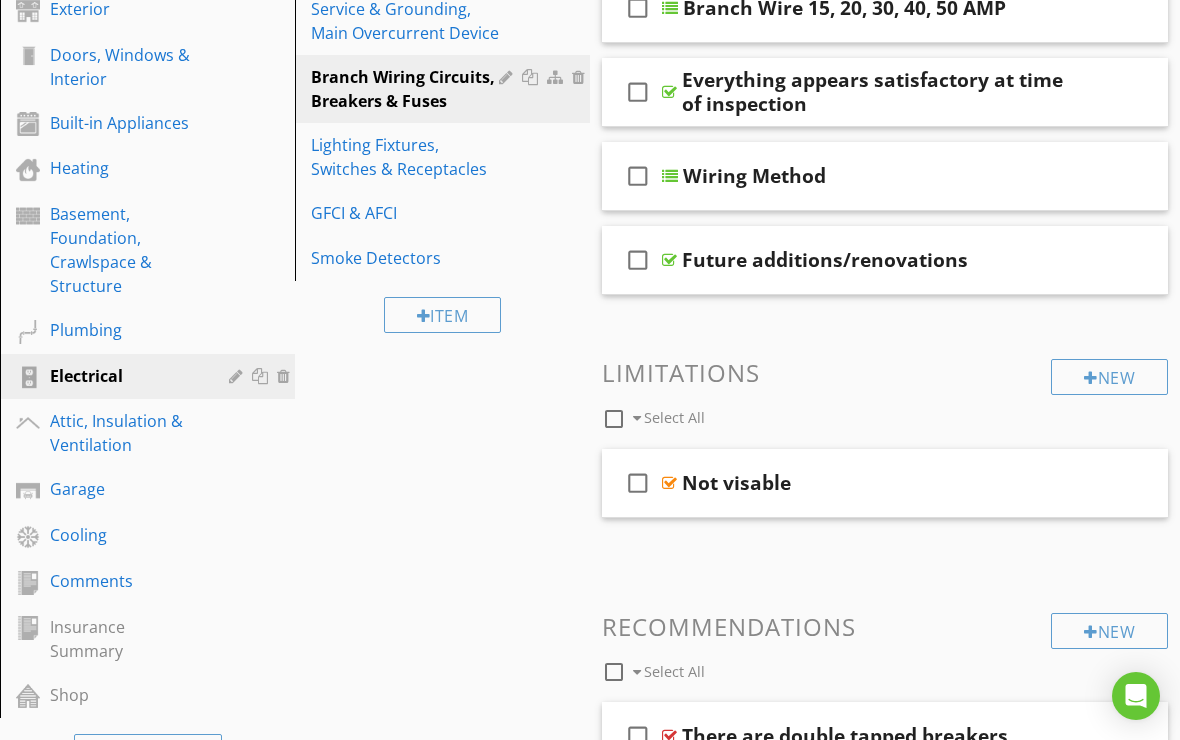 click on "Heating" at bounding box center [125, 168] 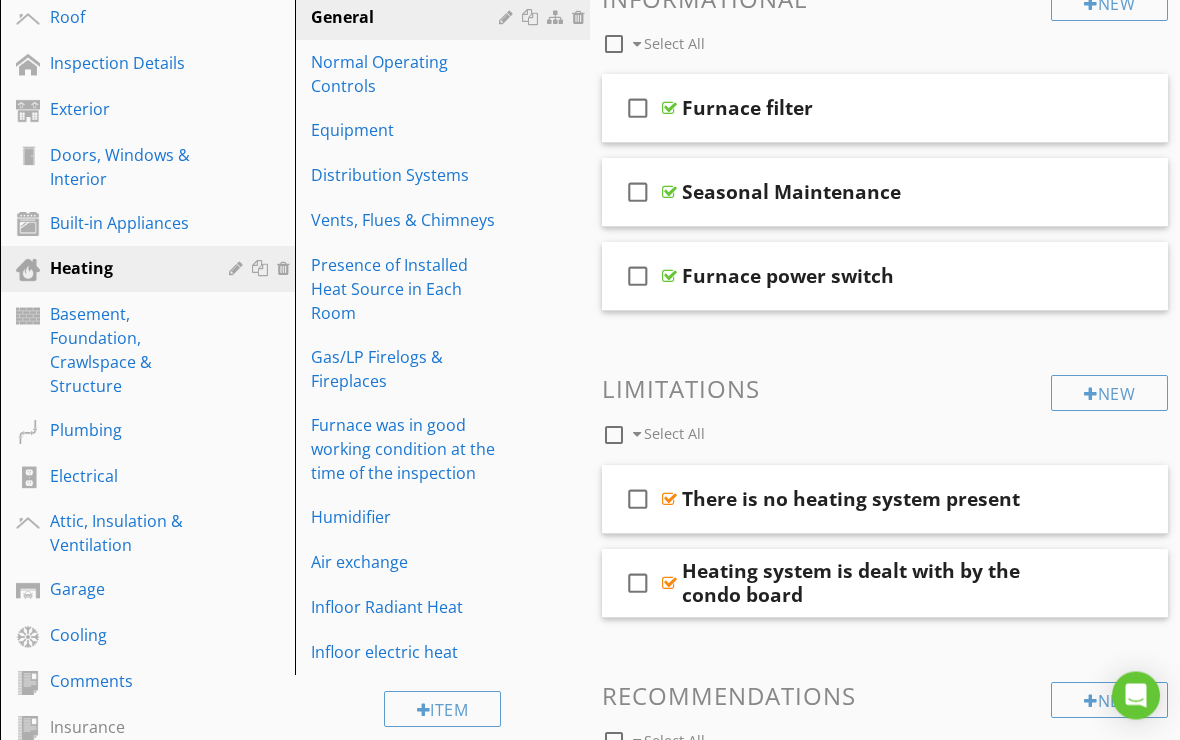 scroll, scrollTop: 286, scrollLeft: 0, axis: vertical 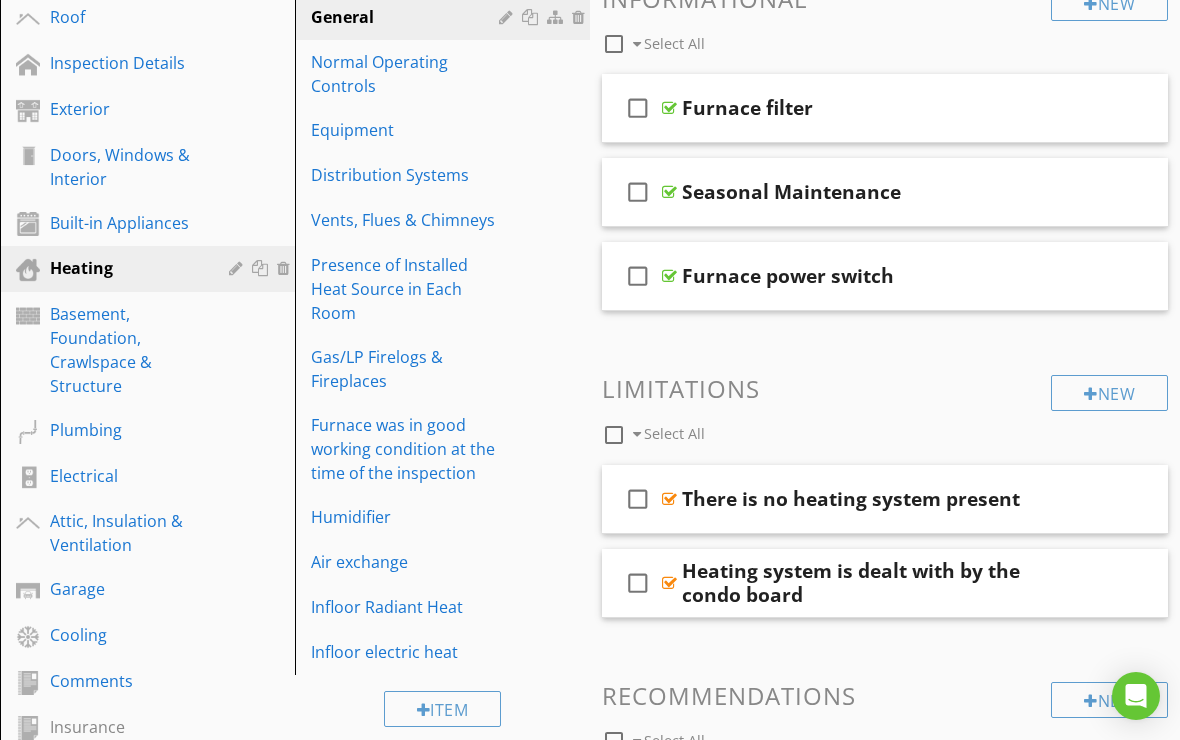 click on "Distribution Systems" at bounding box center [408, 175] 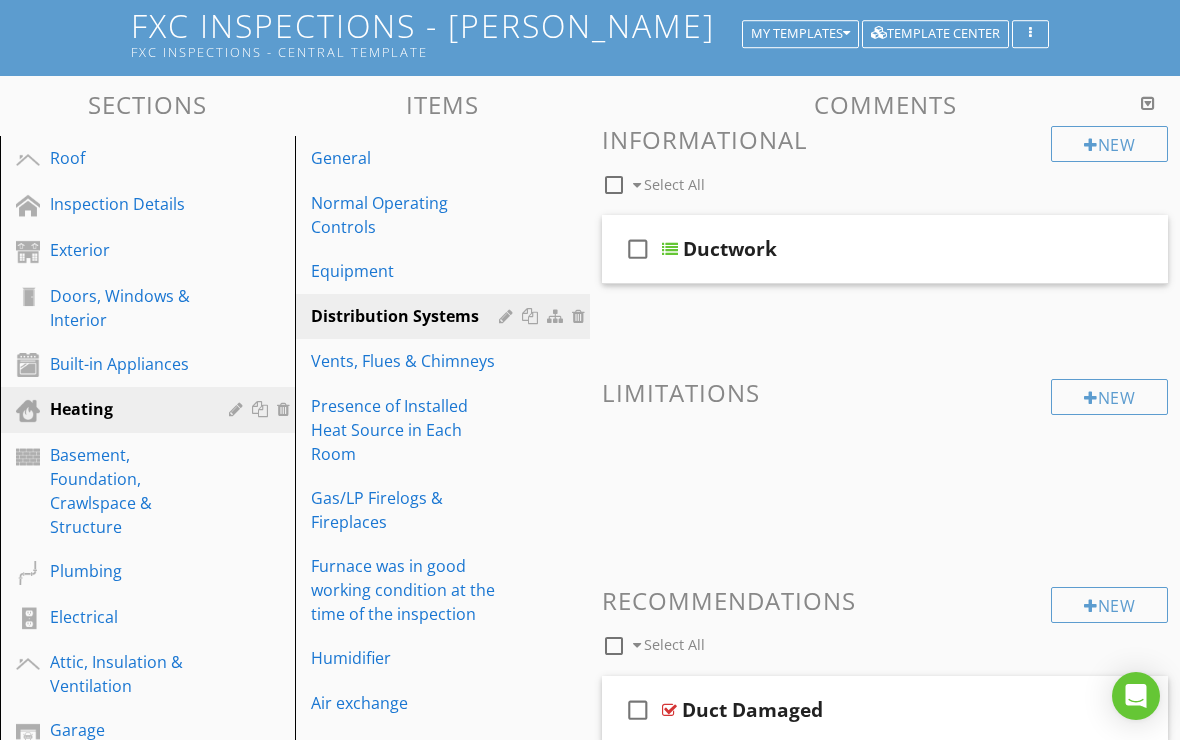 scroll, scrollTop: 144, scrollLeft: 0, axis: vertical 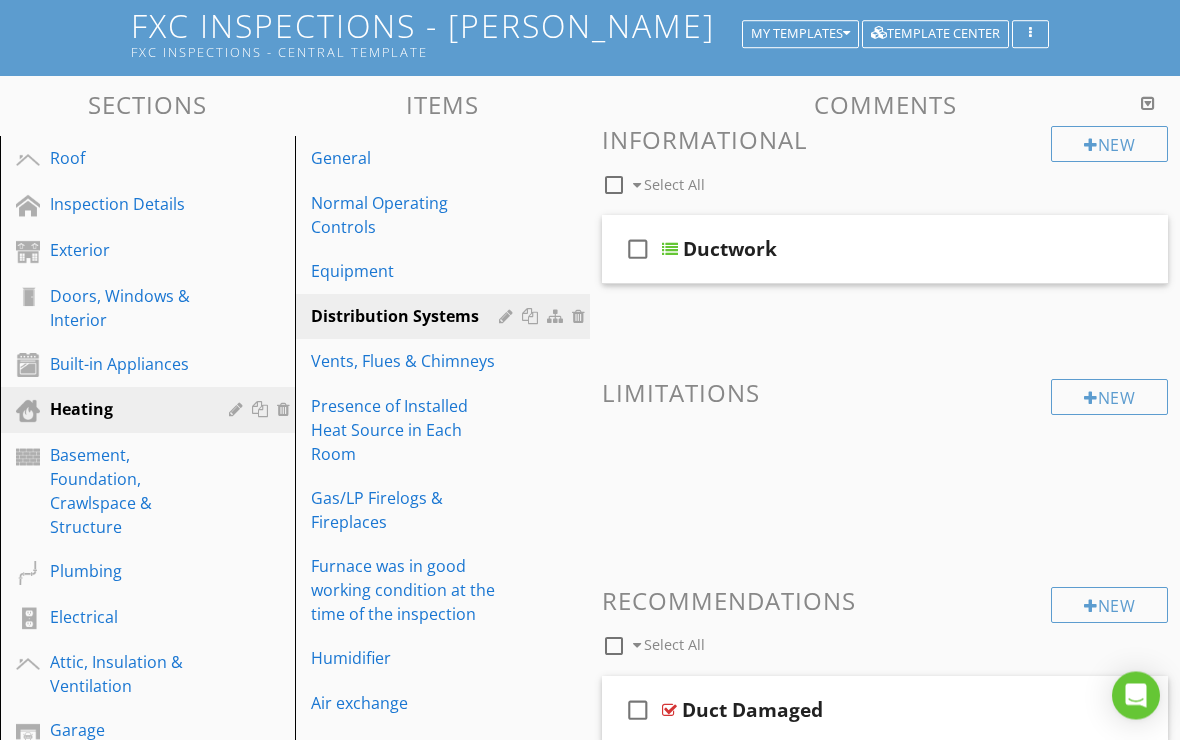 click at bounding box center [670, 250] 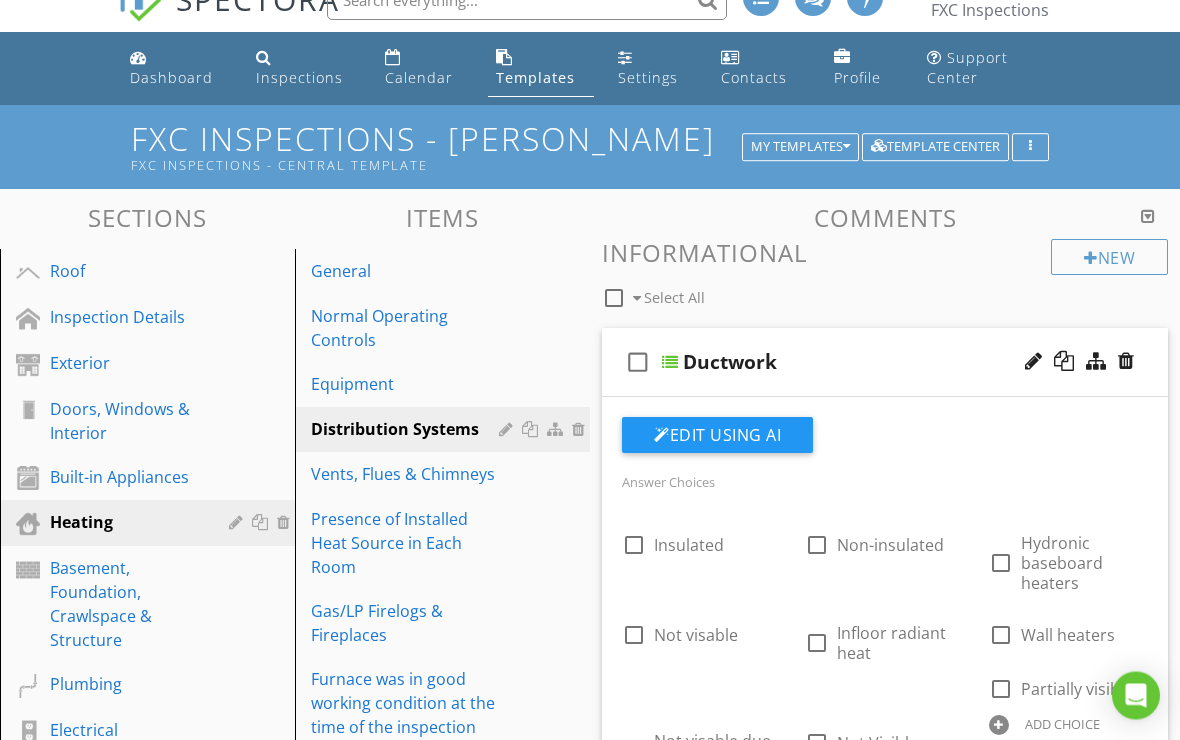 scroll, scrollTop: 28, scrollLeft: 0, axis: vertical 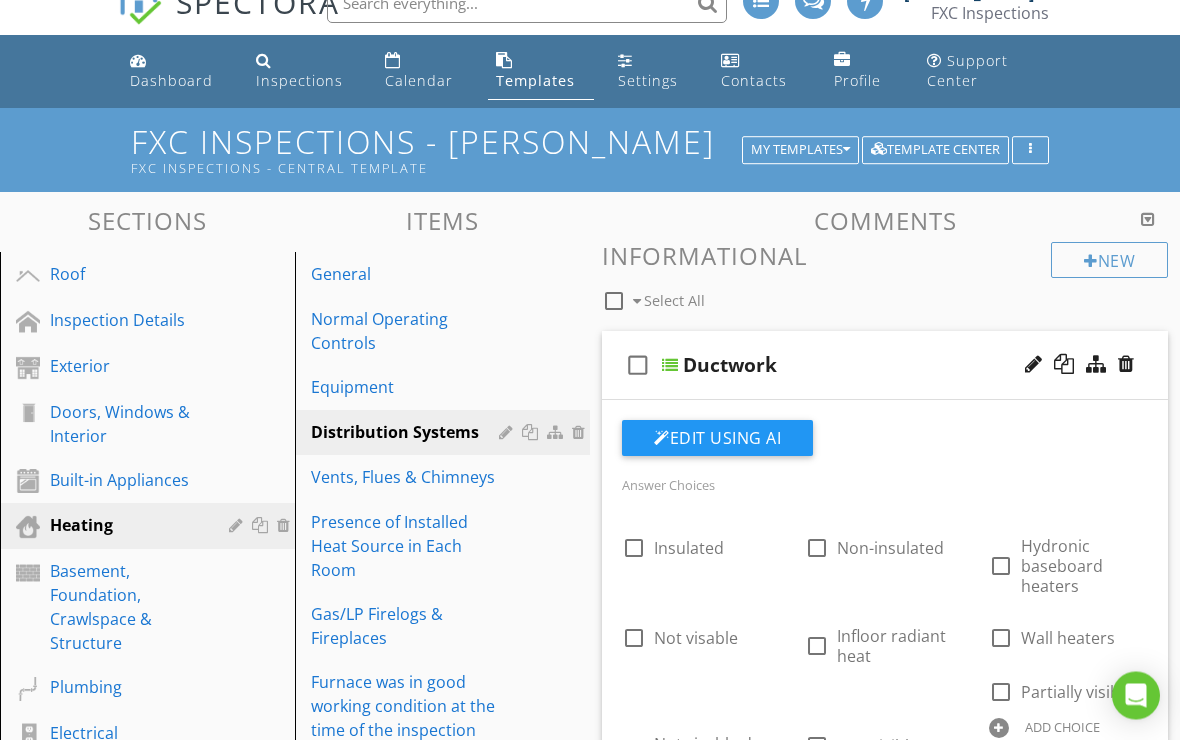 click on "check_box_outline_blank
Ductwork" at bounding box center [885, 366] 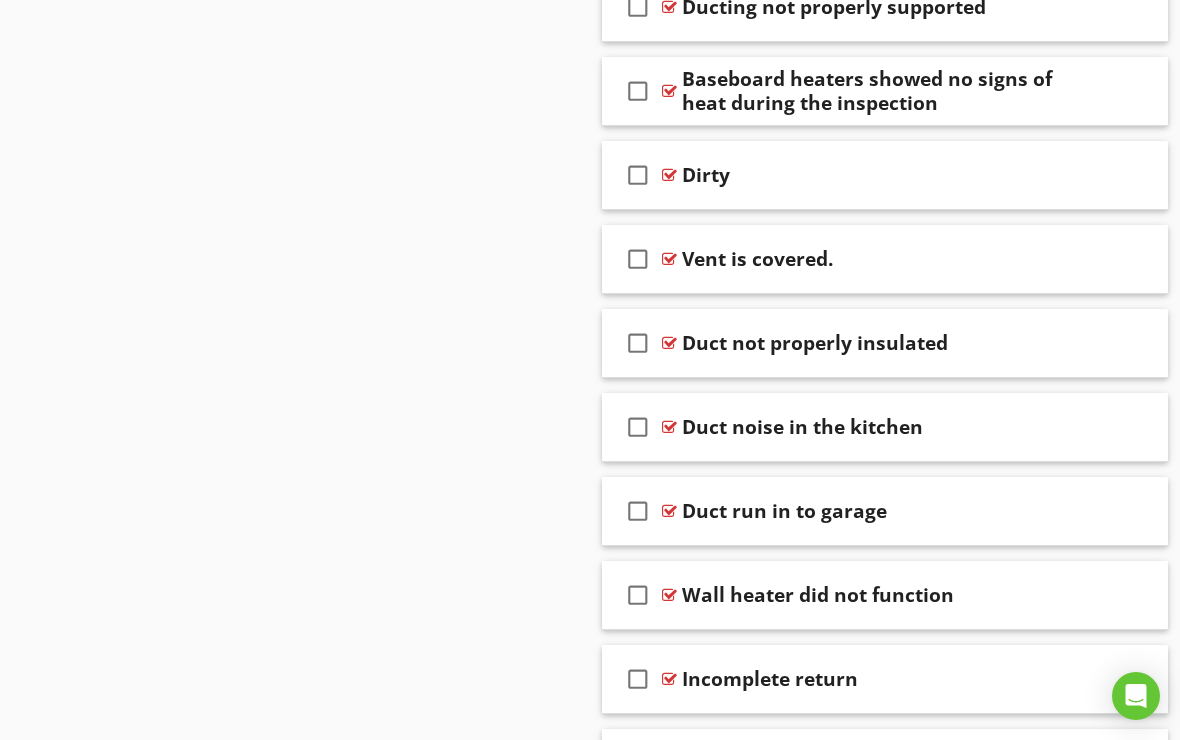 scroll, scrollTop: 1705, scrollLeft: 0, axis: vertical 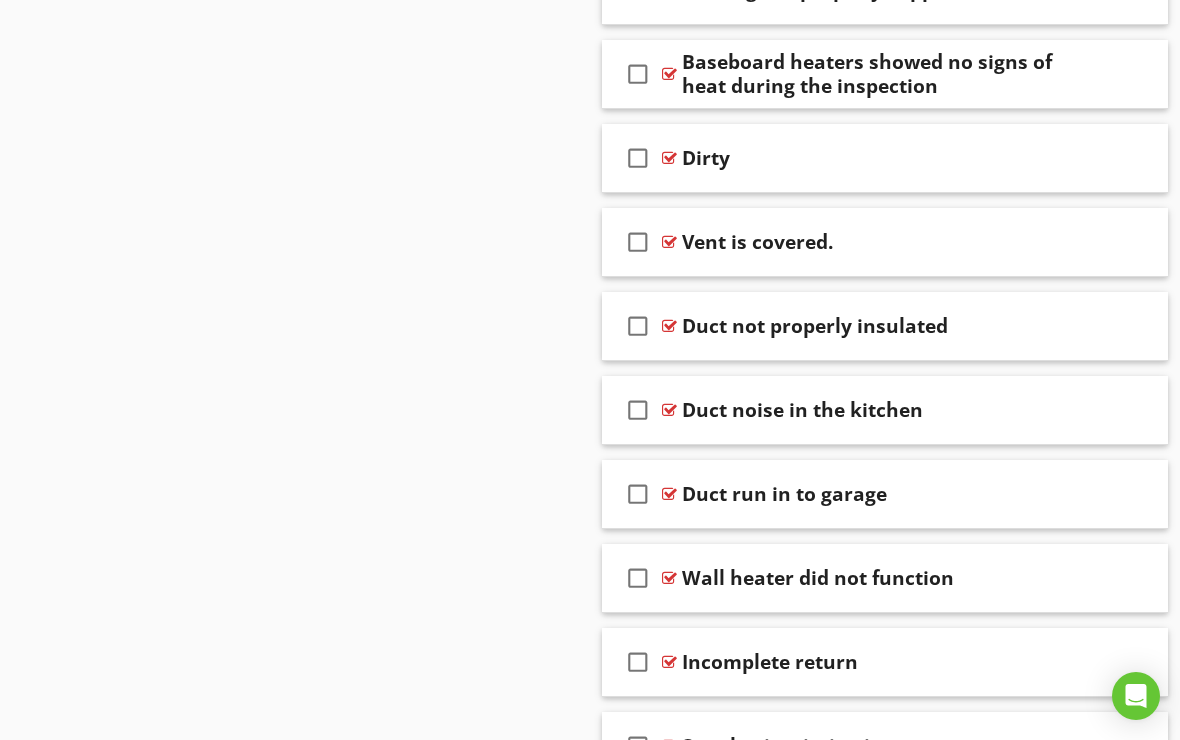 click on "check_box_outline_blank" at bounding box center [642, 158] 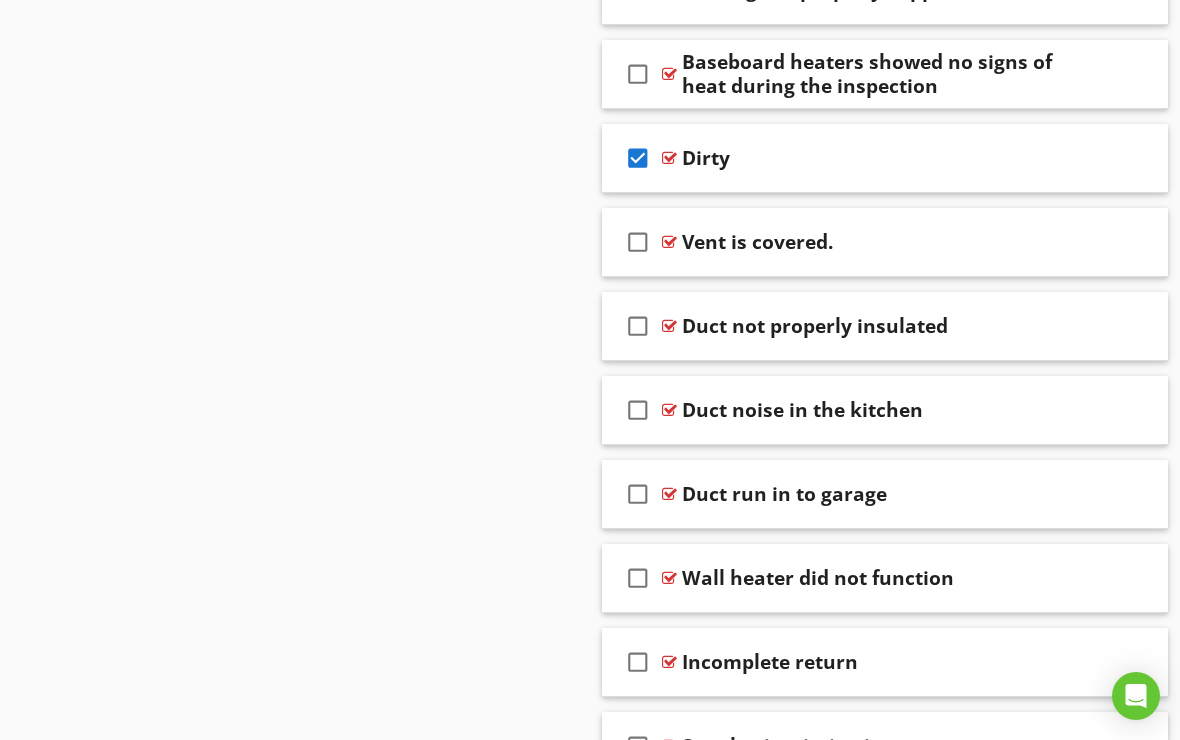 click on "Dirty" at bounding box center (706, 158) 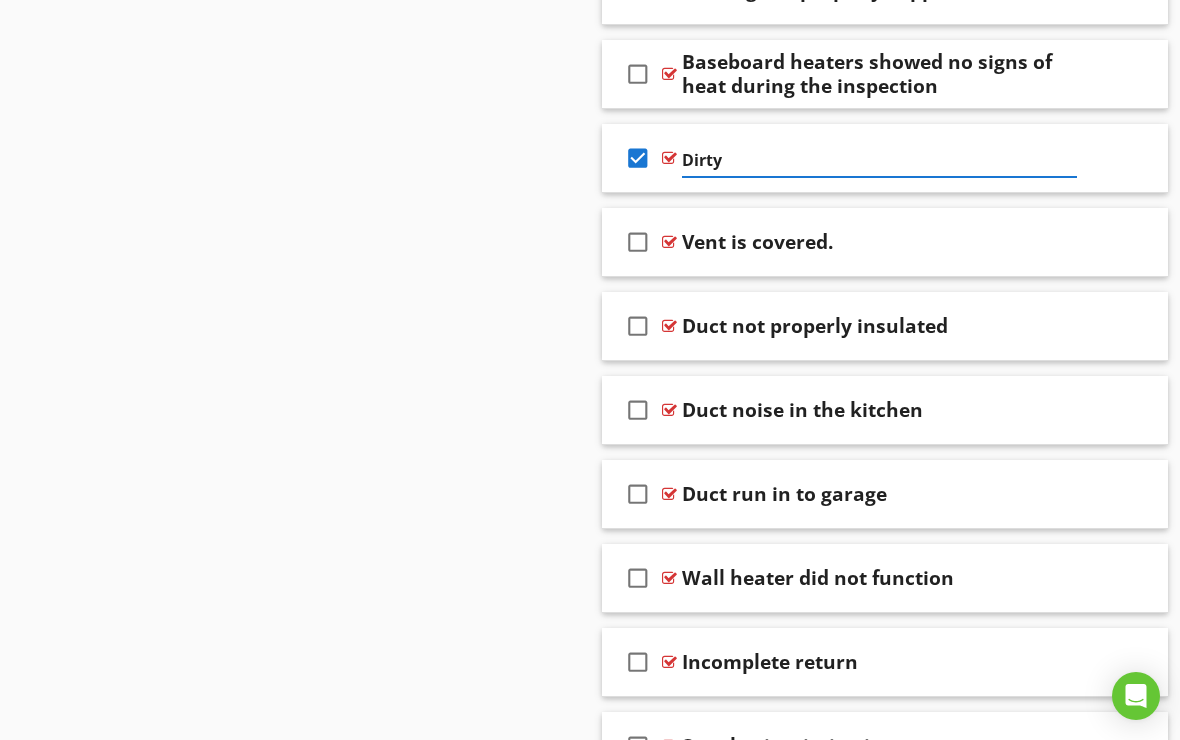 click at bounding box center (669, 158) 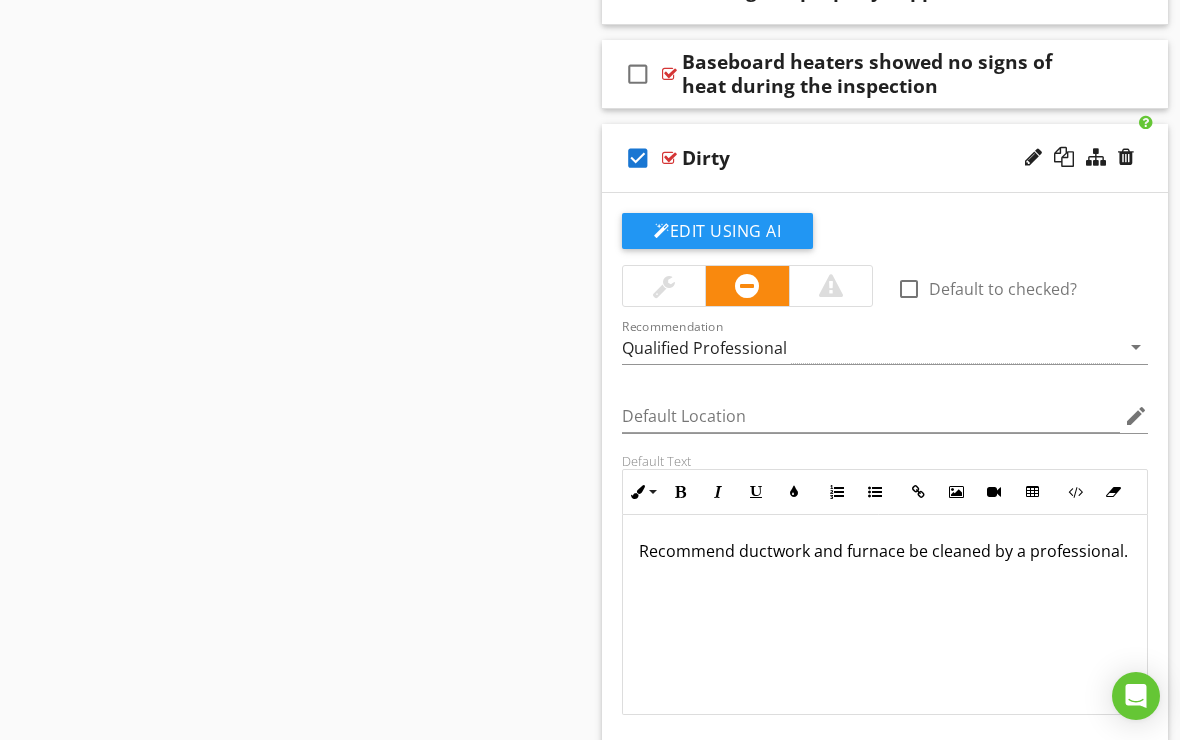 click on "check_box" at bounding box center [638, 158] 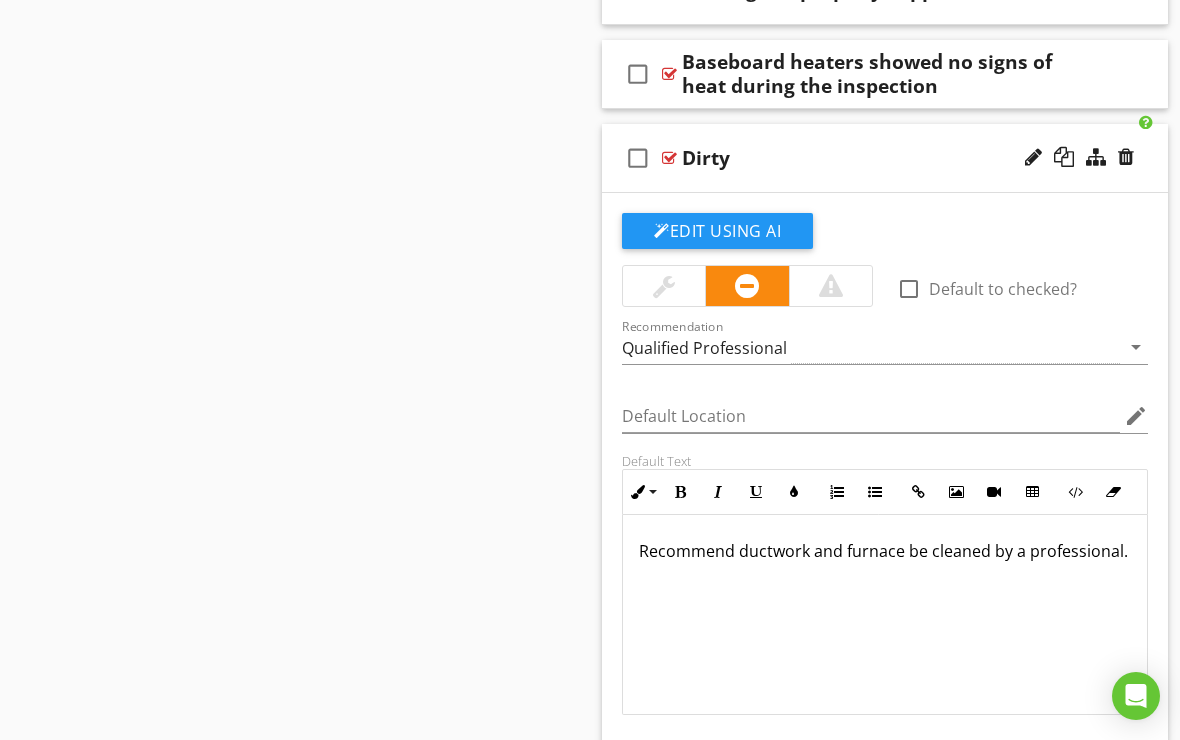 click on "Recommend ductwork and furnace be cleaned by a professional." at bounding box center (885, 615) 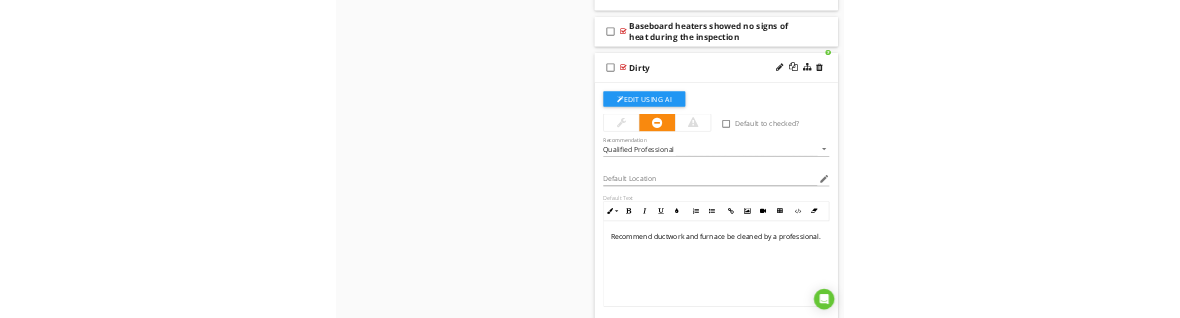 scroll, scrollTop: 2159, scrollLeft: 0, axis: vertical 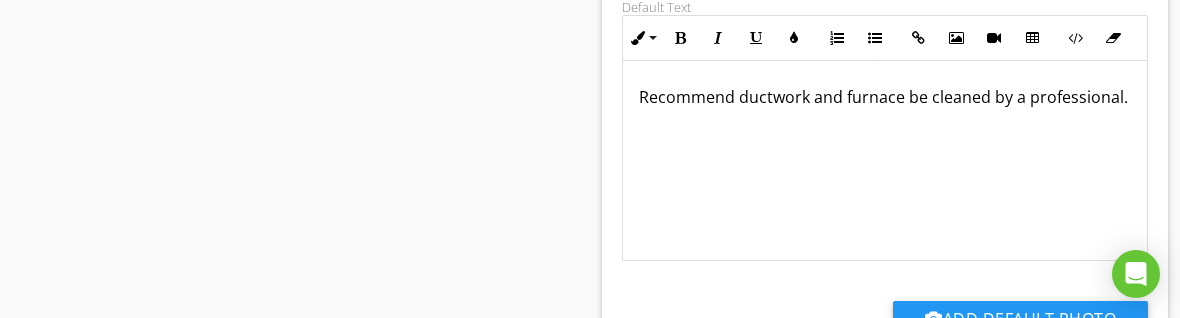 click on "Recommend ductwork and furnace be cleaned by a professional." at bounding box center [885, 97] 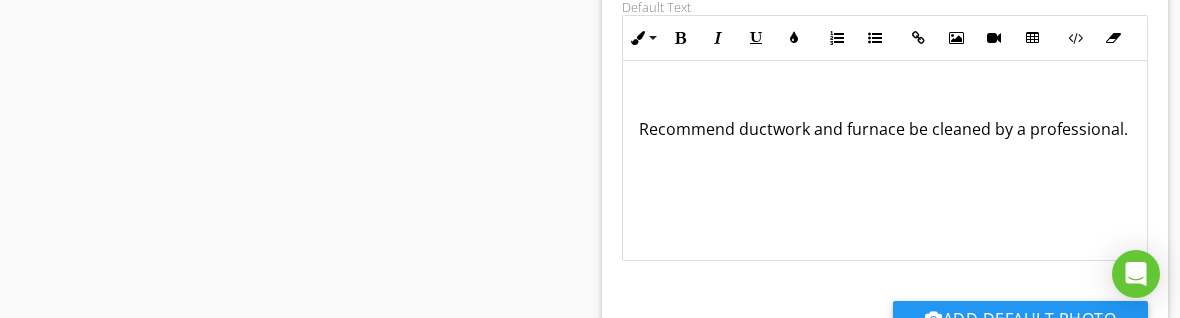 click on "Recommend ductwork and furnace be cleaned by a professional." at bounding box center (885, 161) 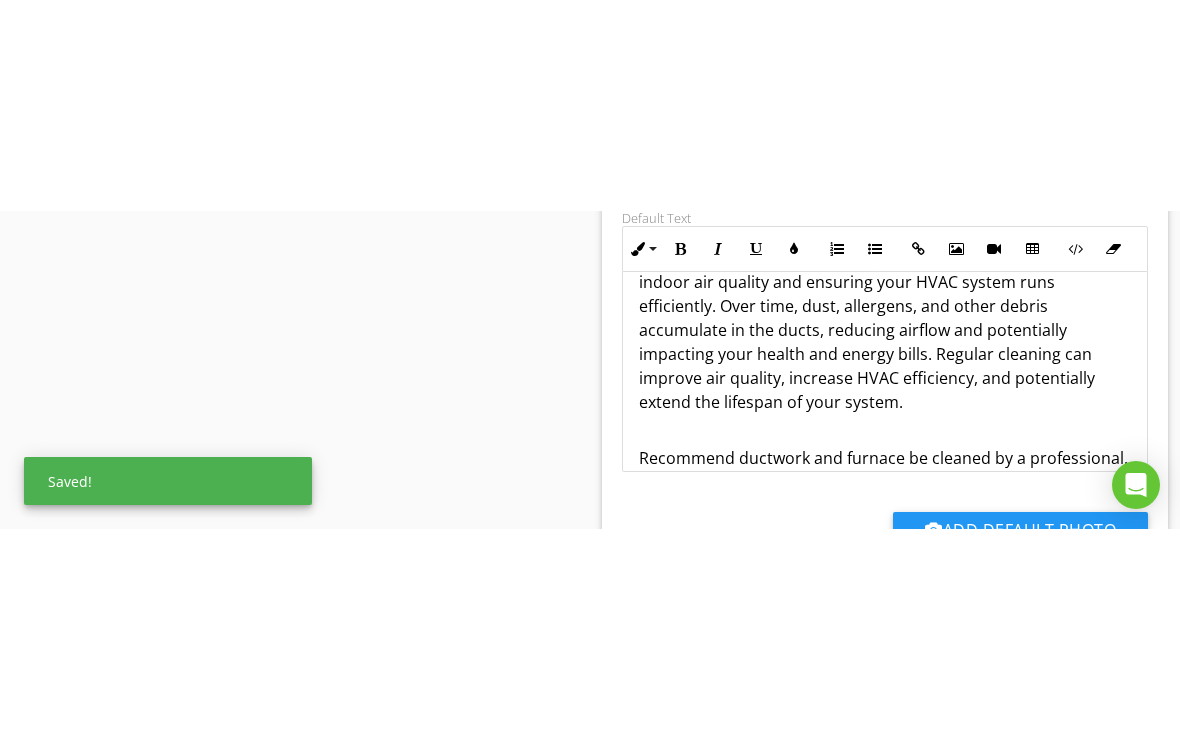 scroll, scrollTop: 49, scrollLeft: 0, axis: vertical 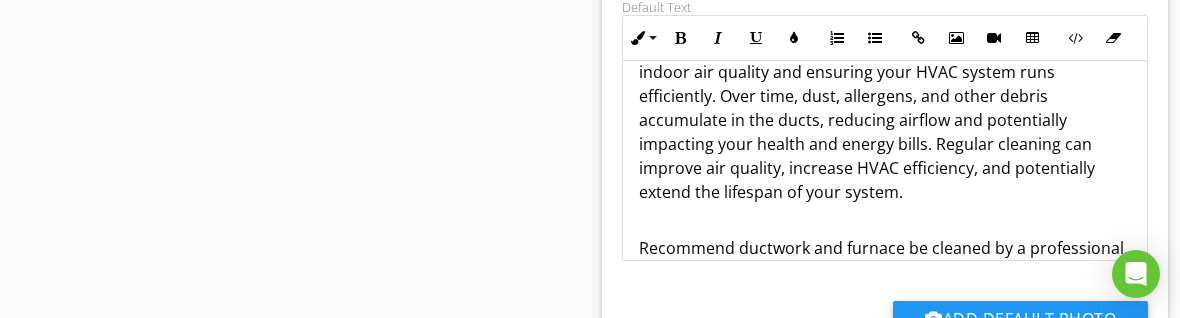 click on "Recommend ductwork and furnace be cleaned by a professional." at bounding box center (885, 248) 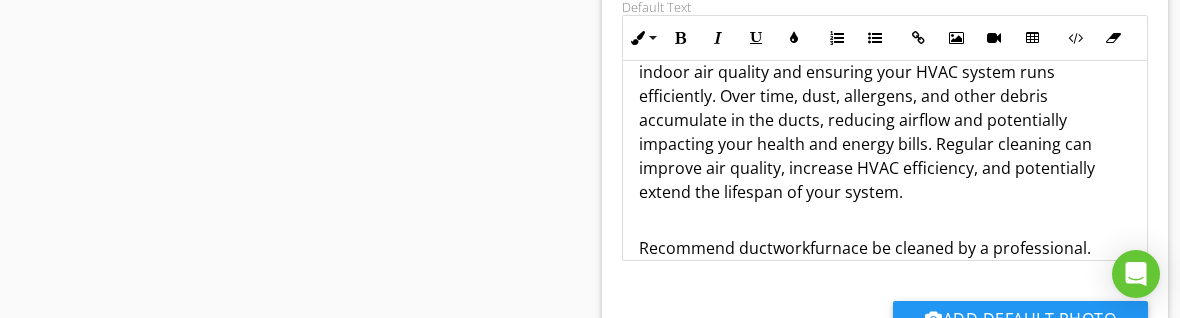 type 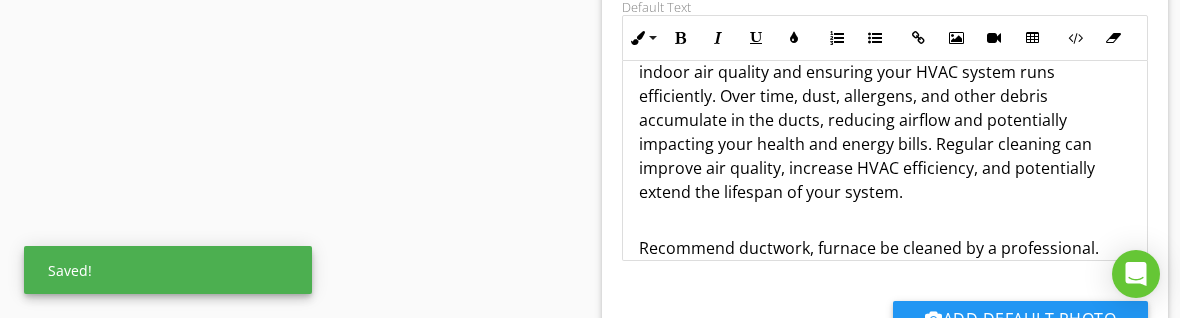 click on "Recommend ductwork, furnace be cleaned by a professional." at bounding box center (885, 248) 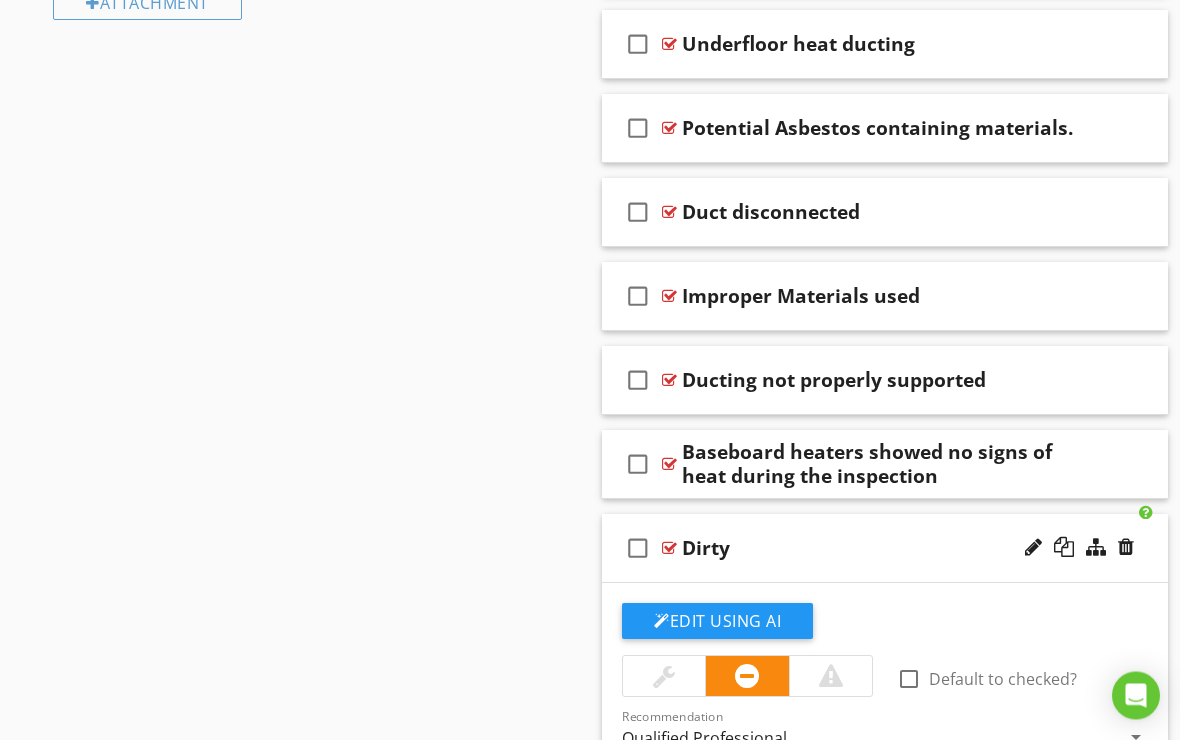 scroll, scrollTop: 1316, scrollLeft: 0, axis: vertical 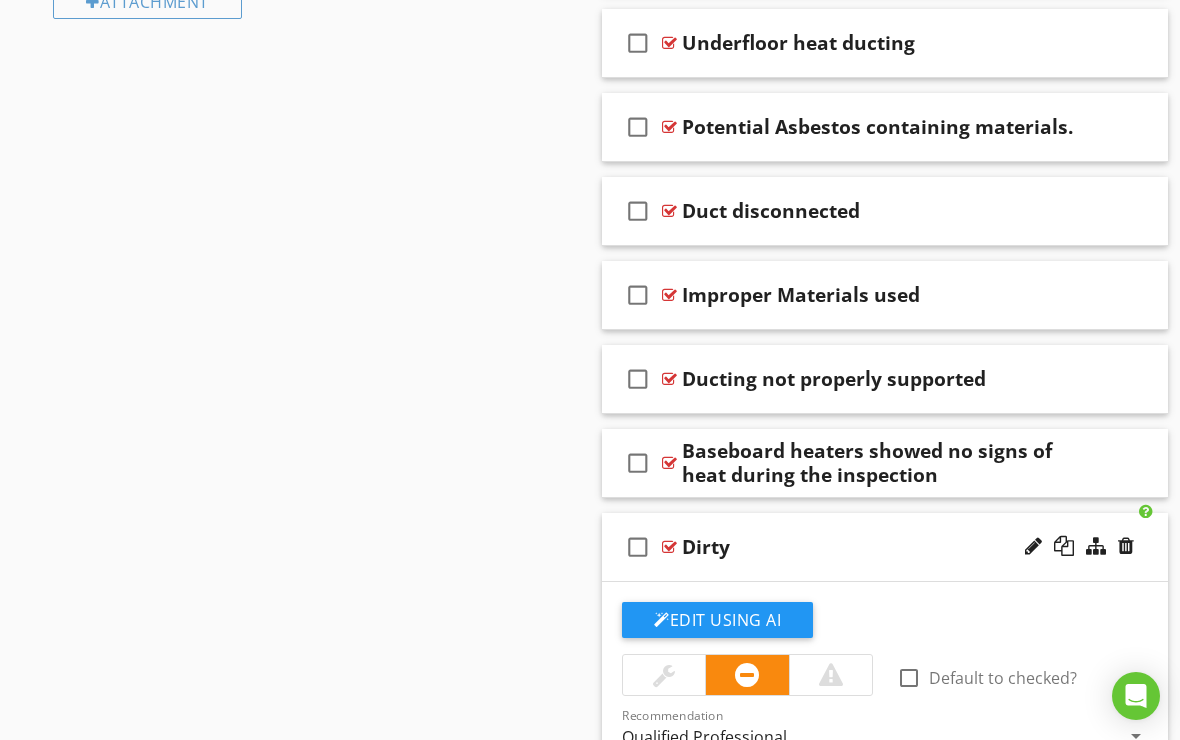 click at bounding box center (669, 547) 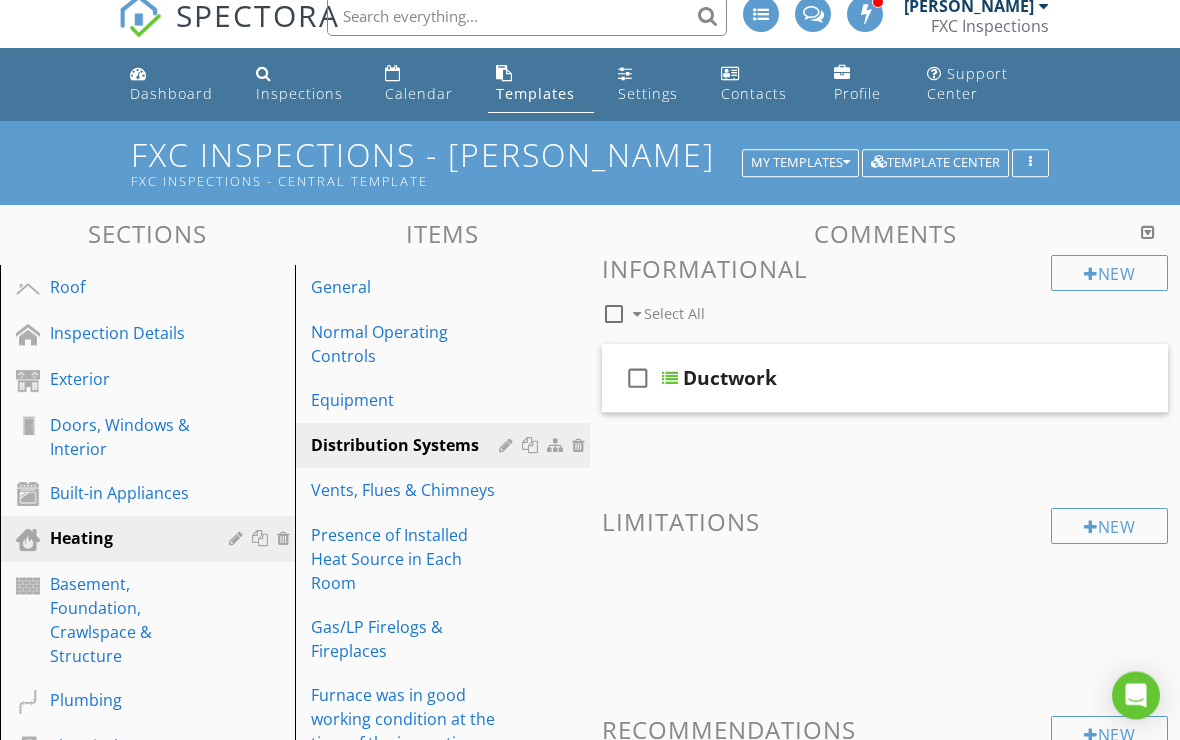 scroll, scrollTop: 0, scrollLeft: 0, axis: both 